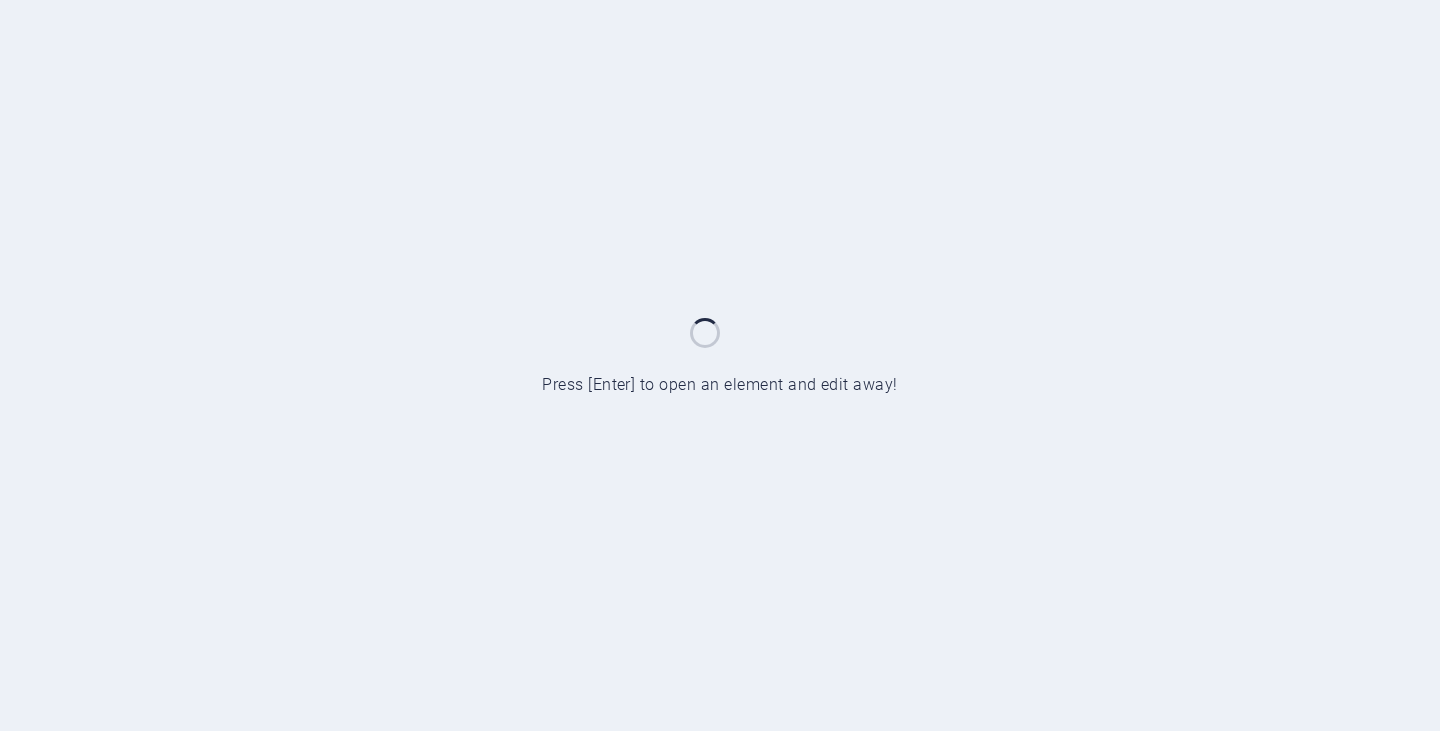 scroll, scrollTop: 0, scrollLeft: 0, axis: both 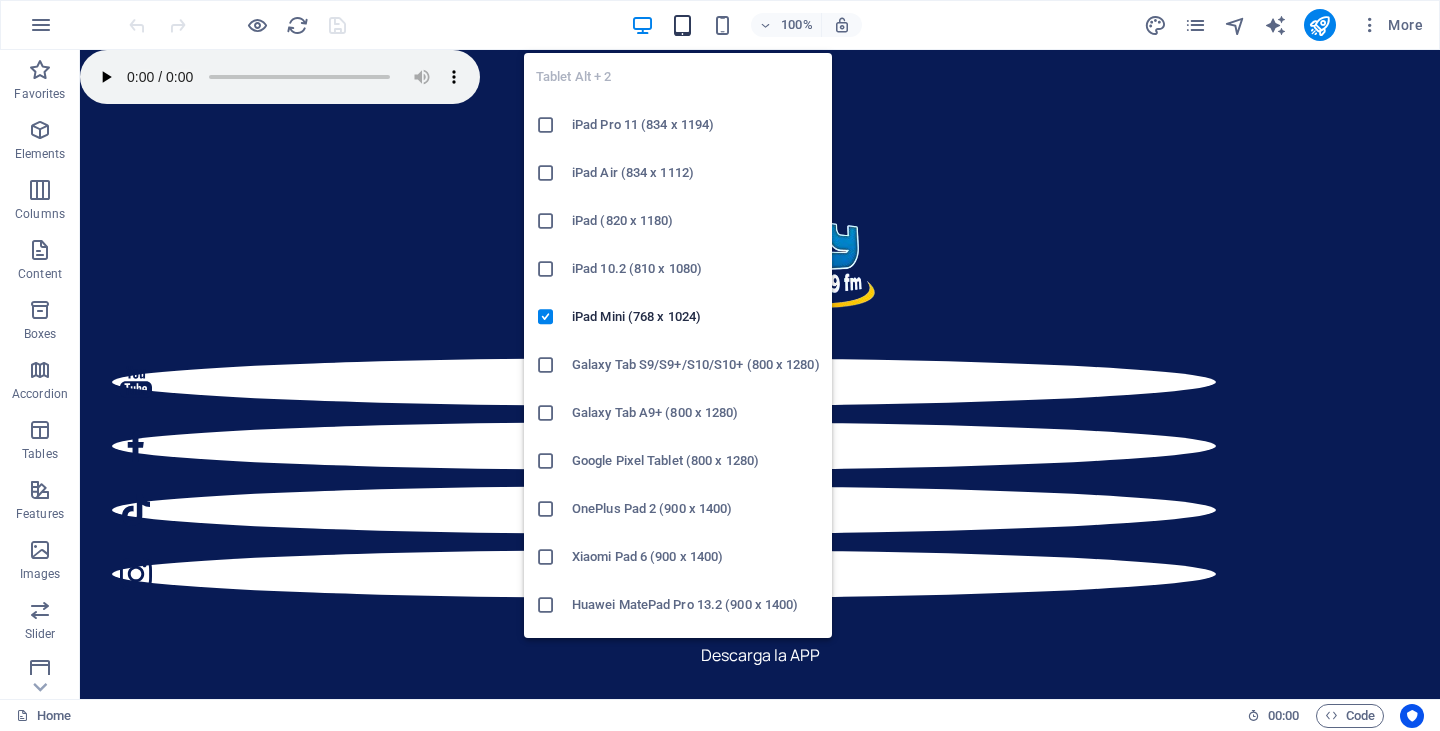 click at bounding box center (682, 25) 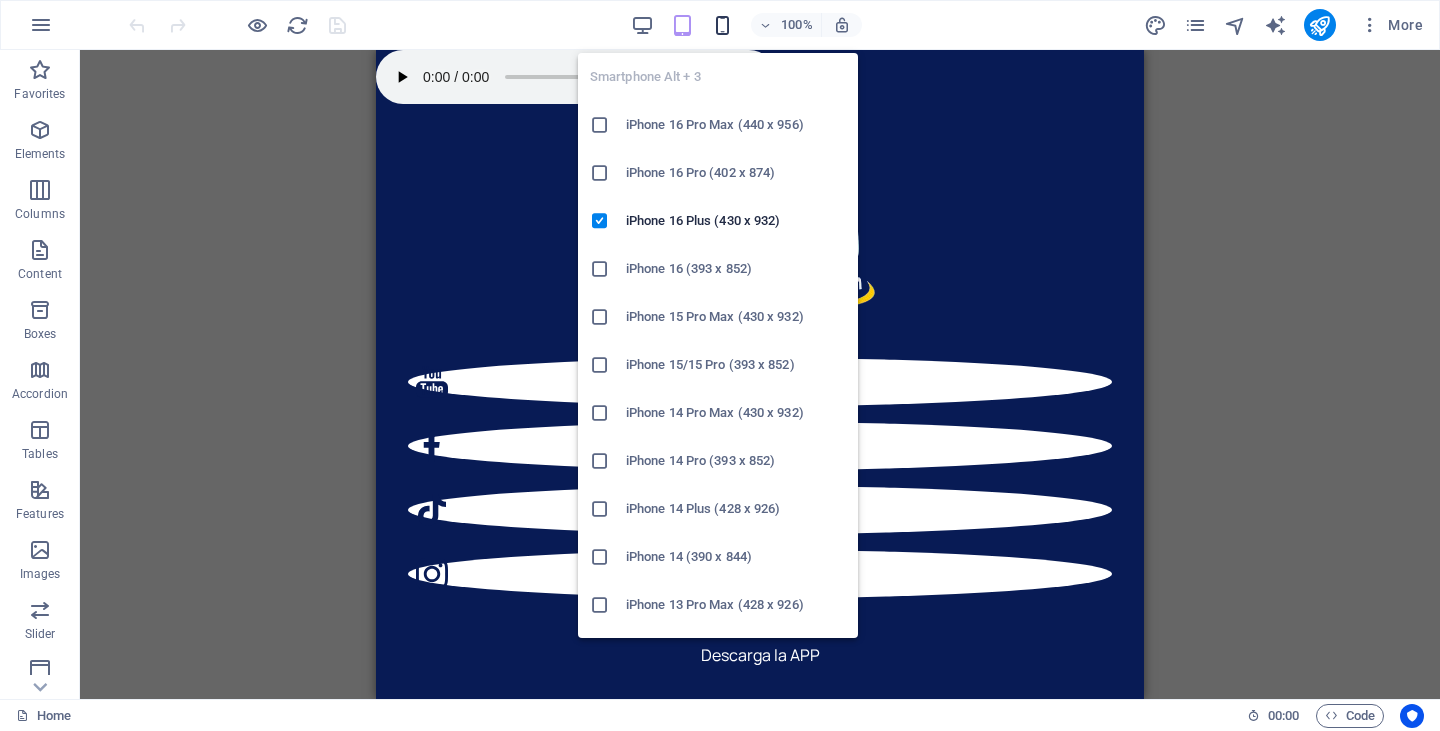 click at bounding box center [722, 25] 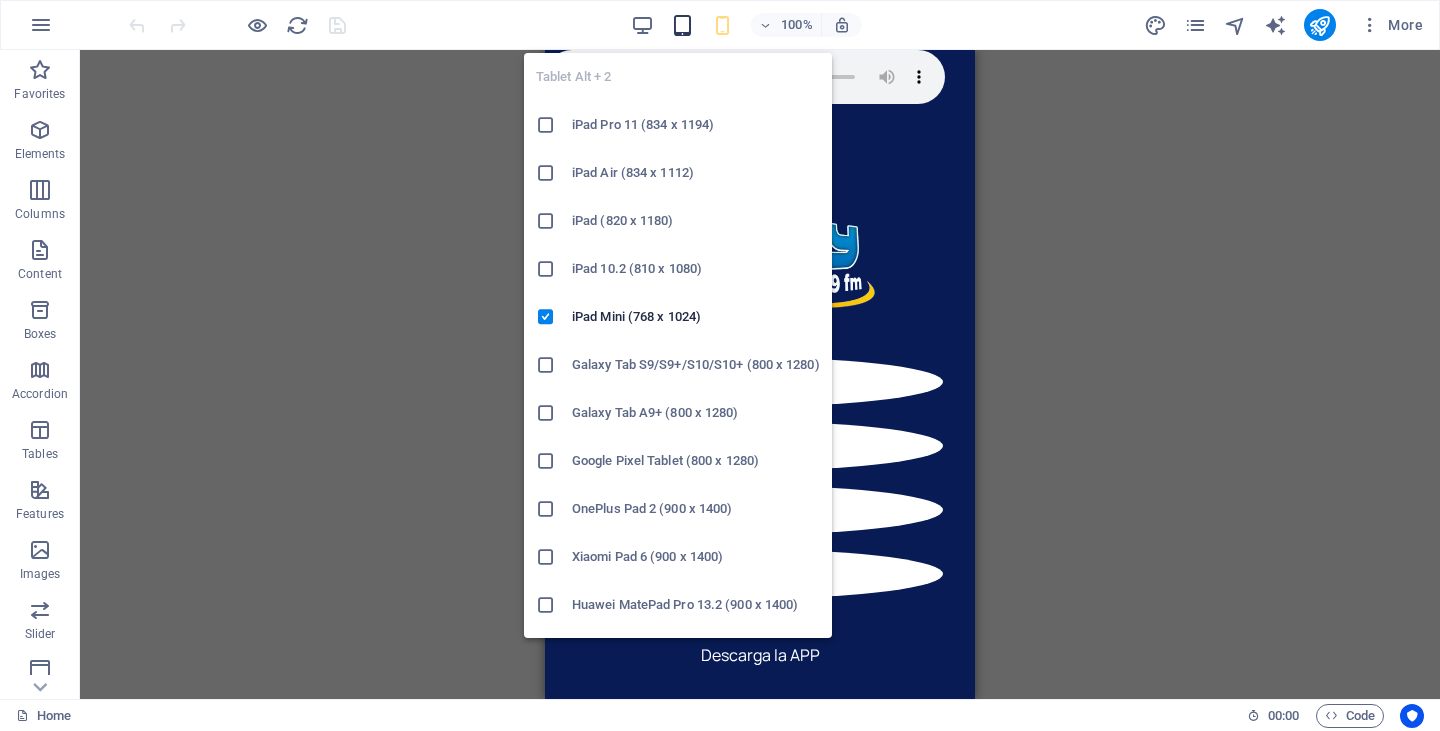 click at bounding box center (682, 25) 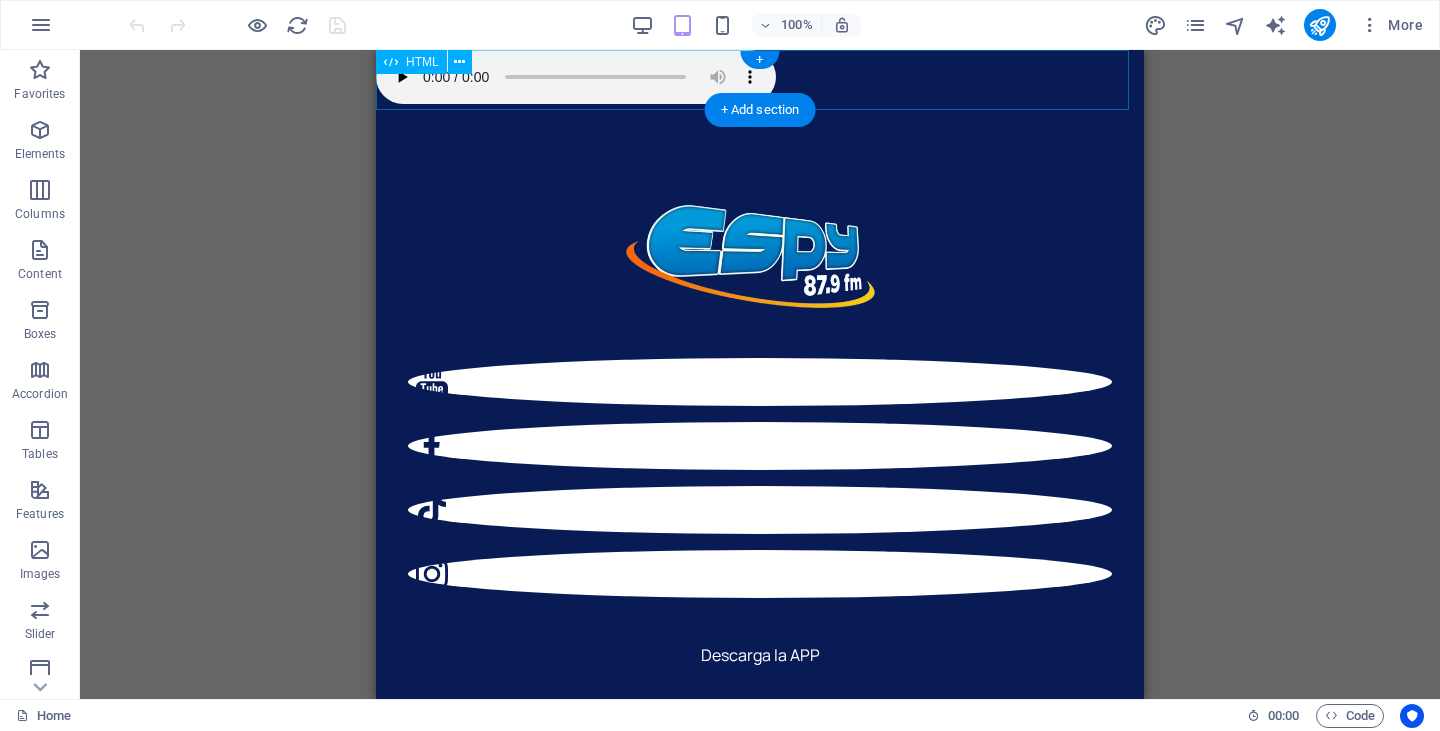 click at bounding box center [760, 80] 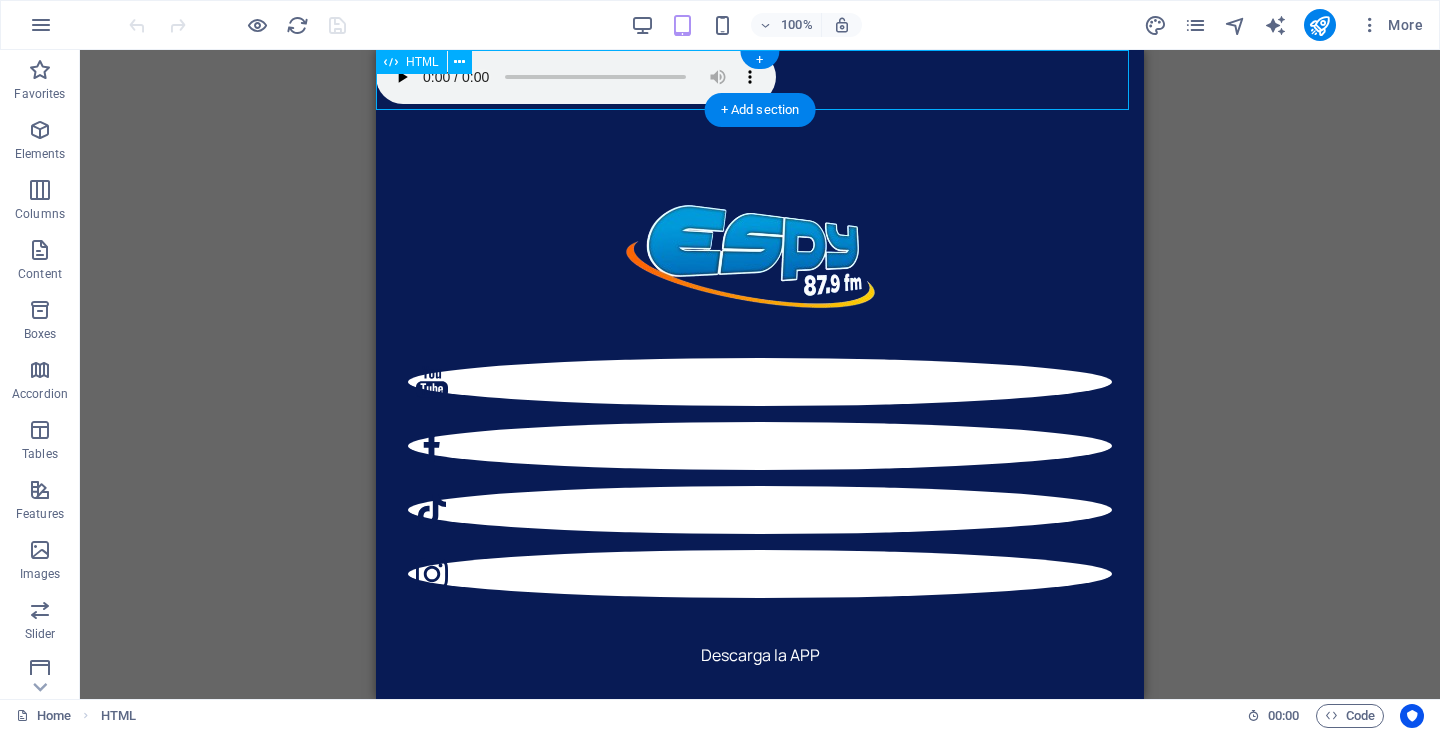 click at bounding box center (760, 80) 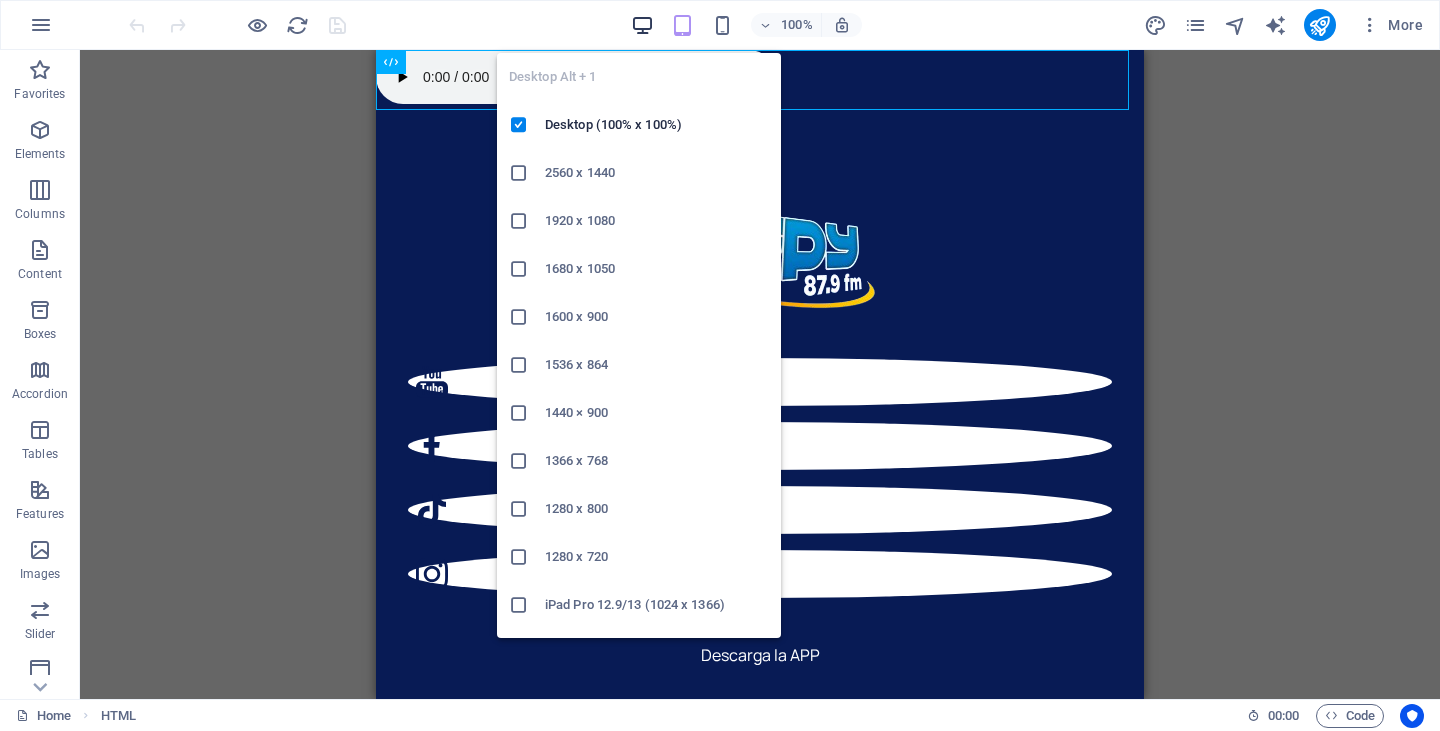 click at bounding box center (642, 25) 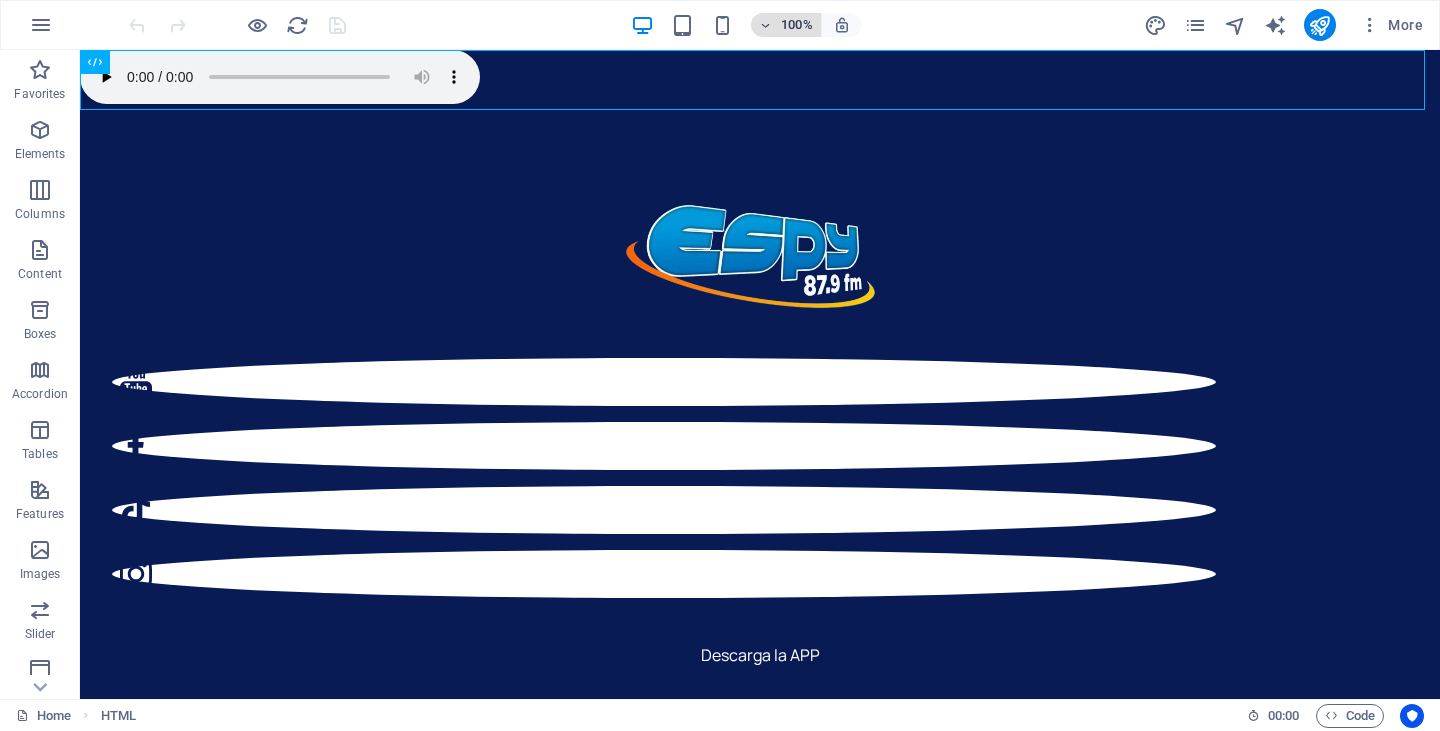 click at bounding box center (766, 25) 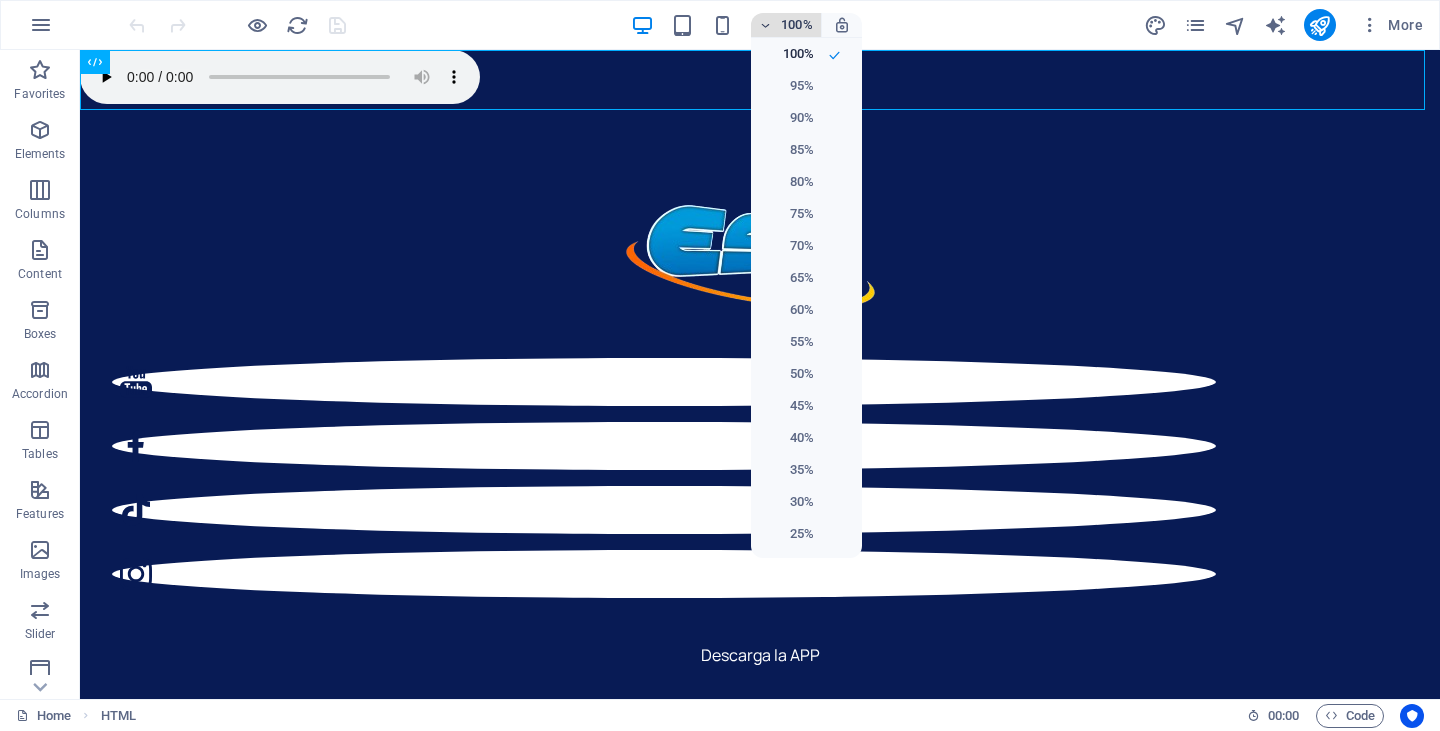 click at bounding box center [720, 365] 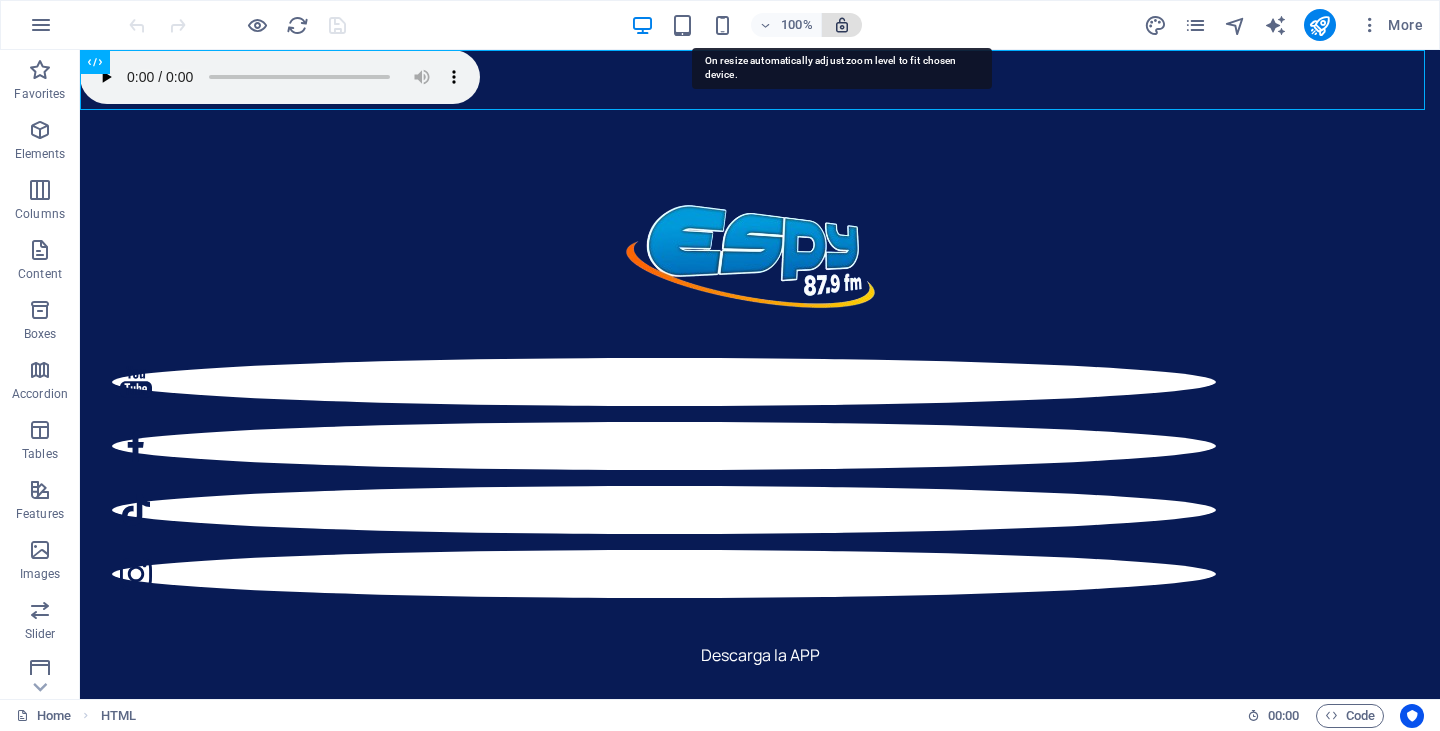 click at bounding box center (842, 25) 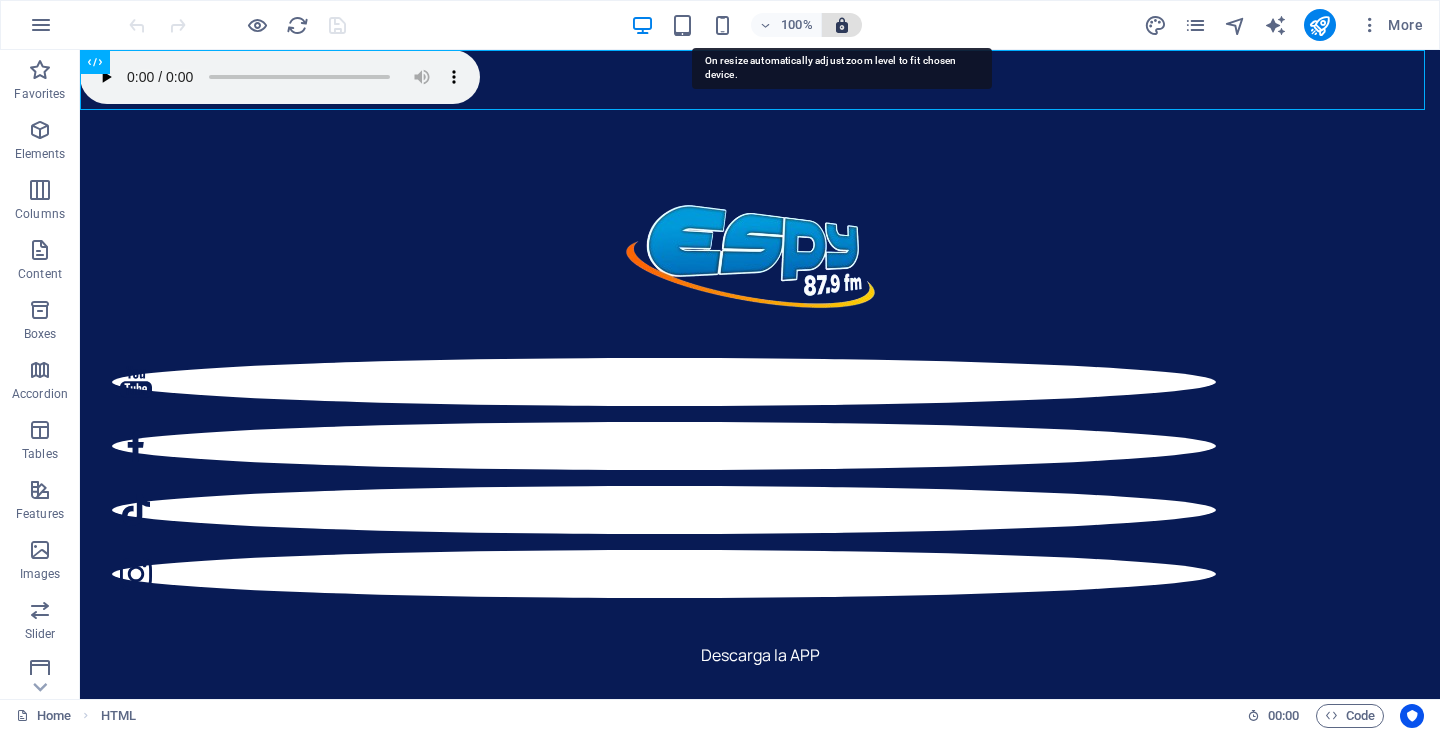 click at bounding box center (842, 25) 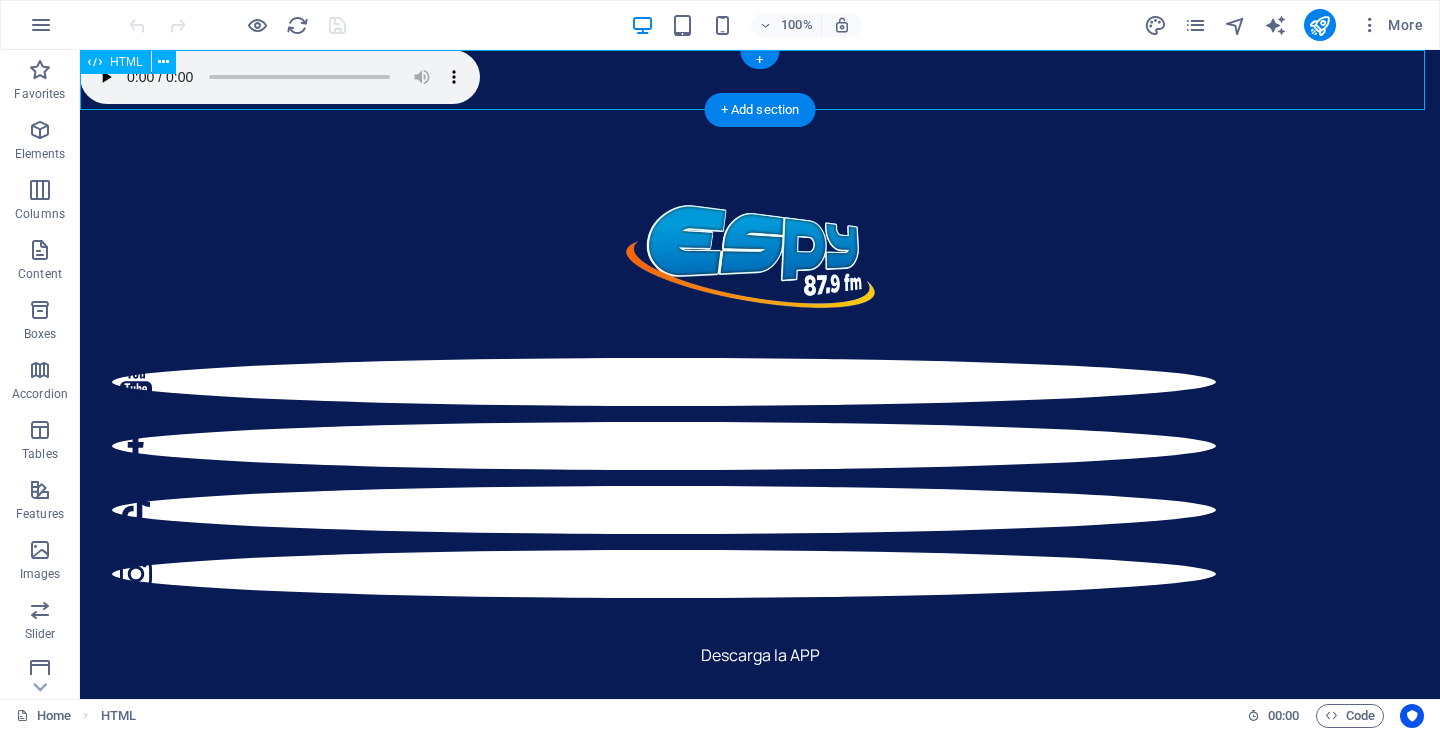 click at bounding box center (760, 80) 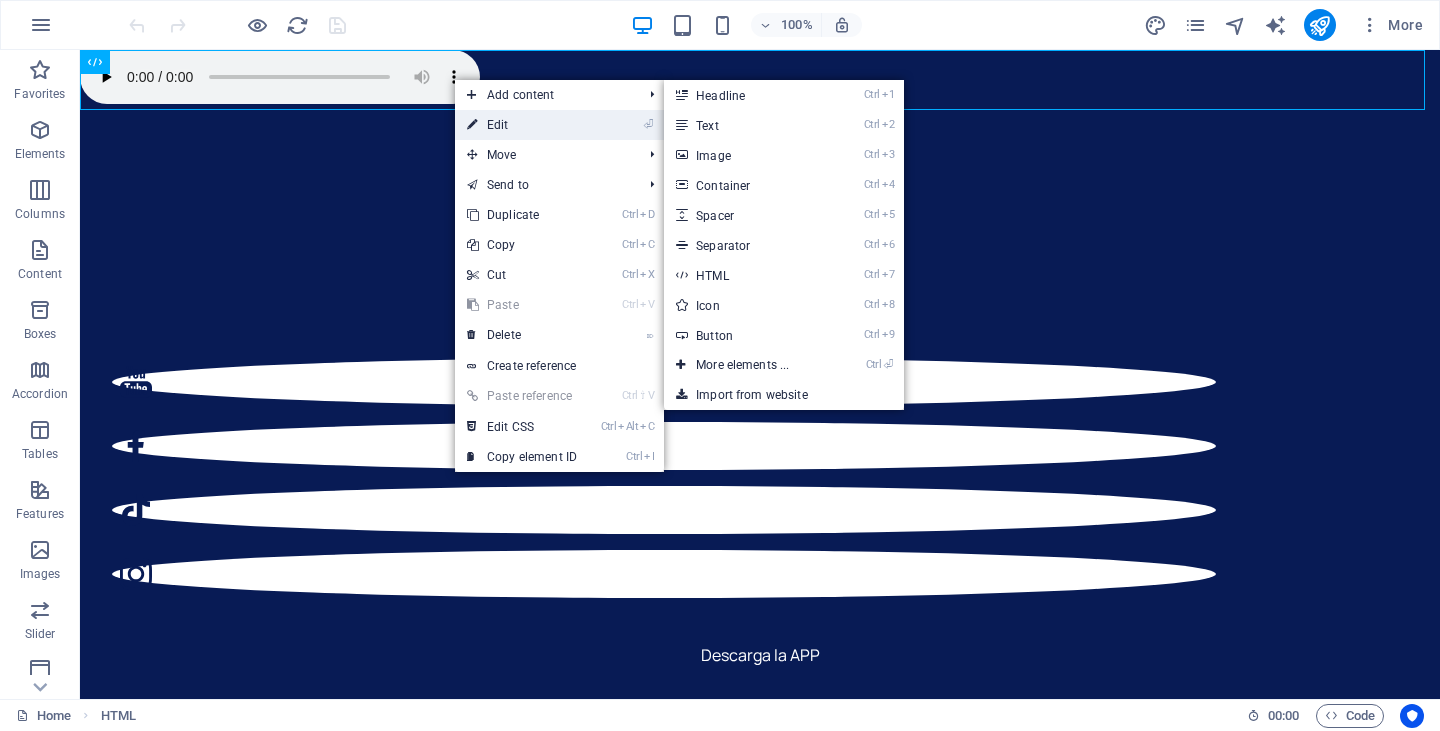 click on "⏎  Edit" at bounding box center [522, 125] 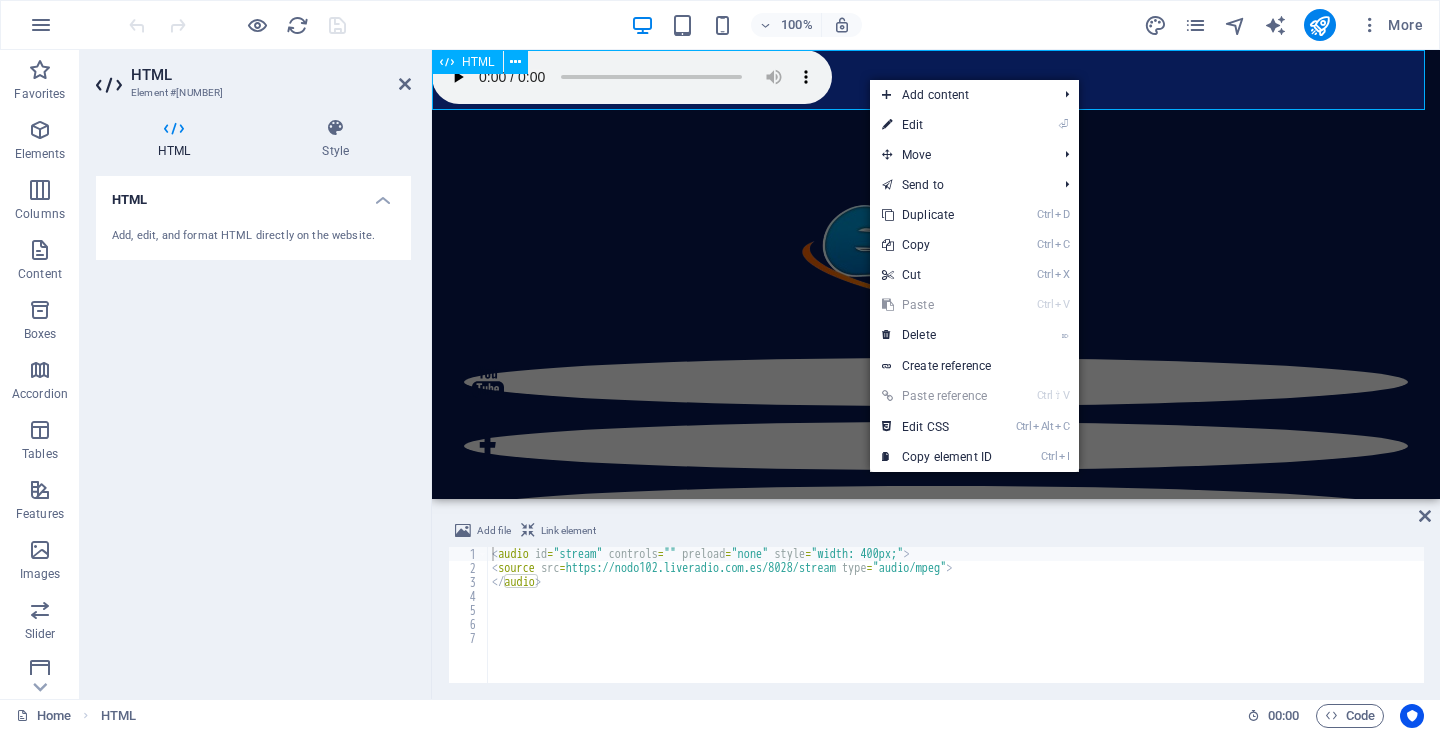 click at bounding box center (936, 80) 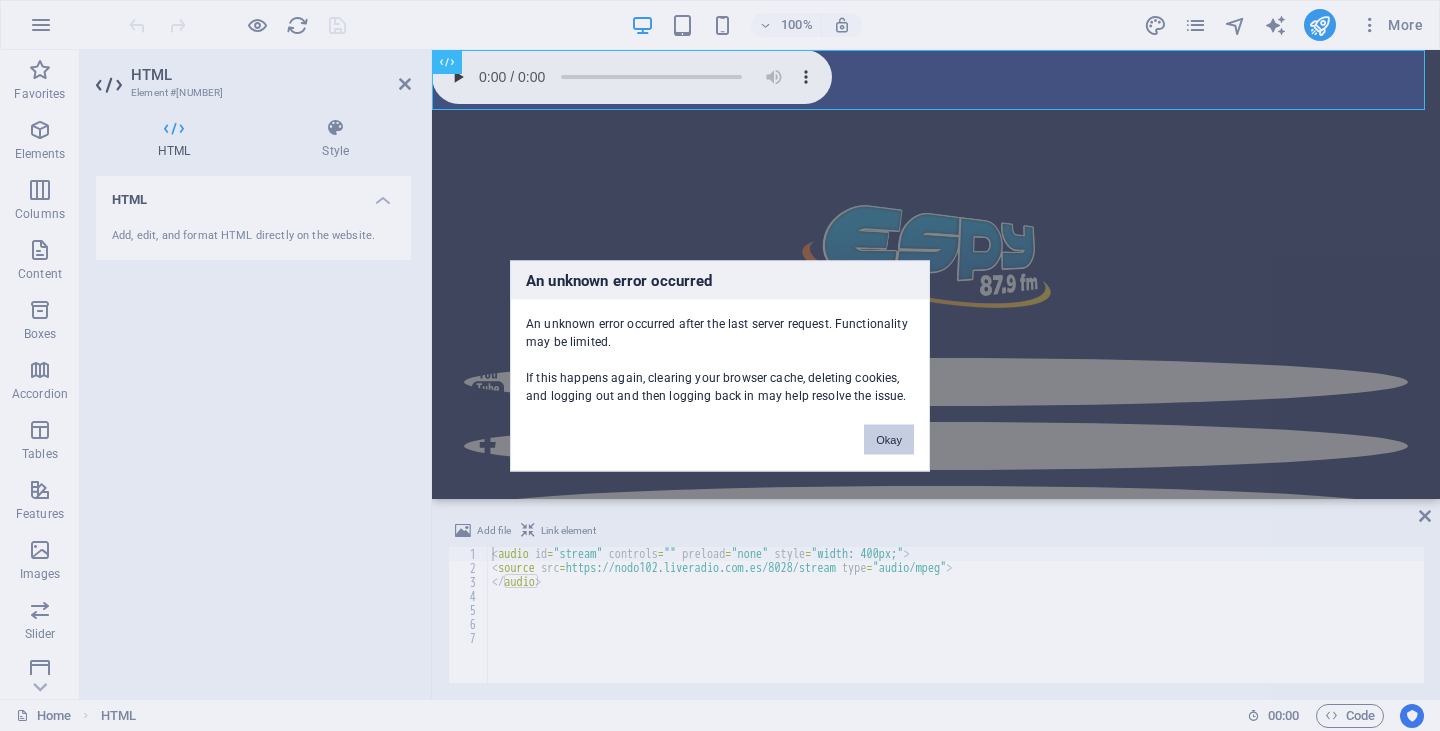 click on "Okay" at bounding box center (889, 439) 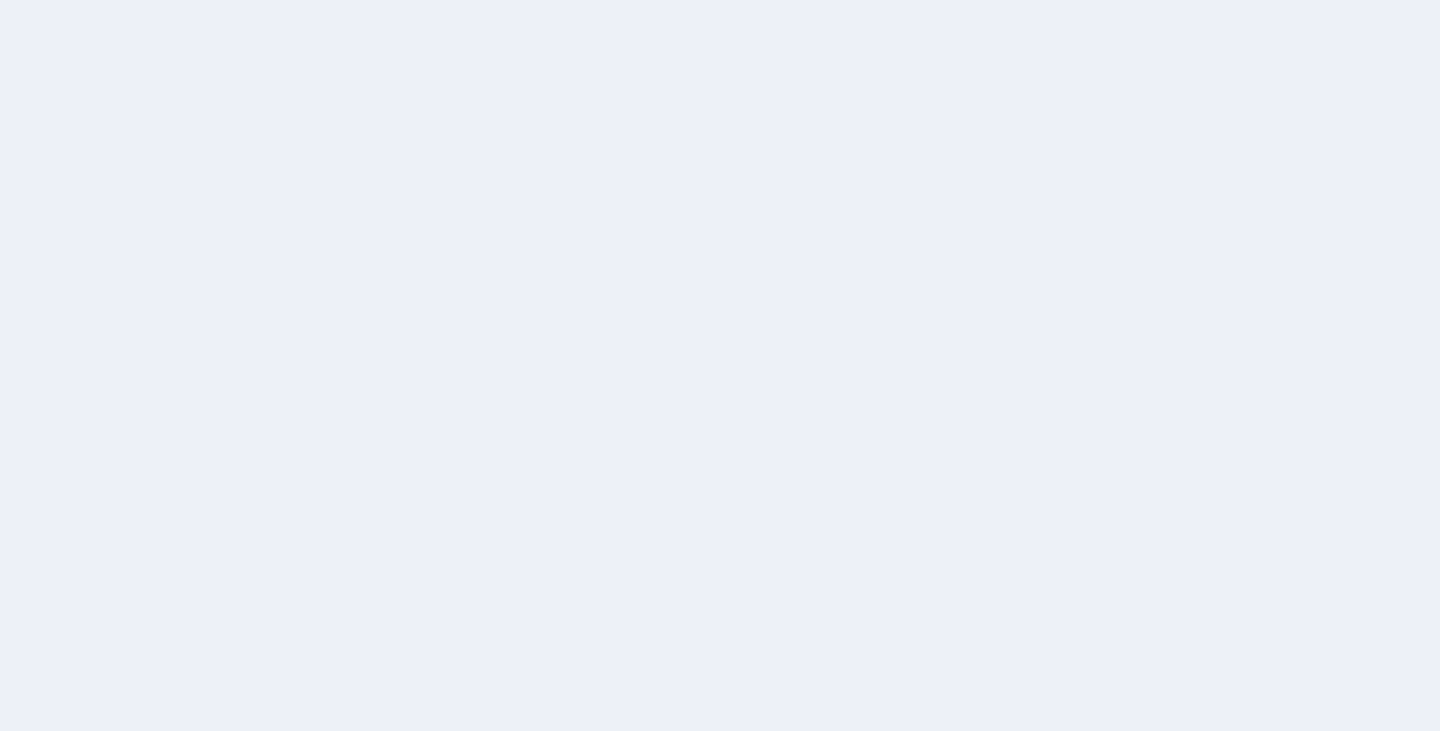 scroll, scrollTop: 0, scrollLeft: 0, axis: both 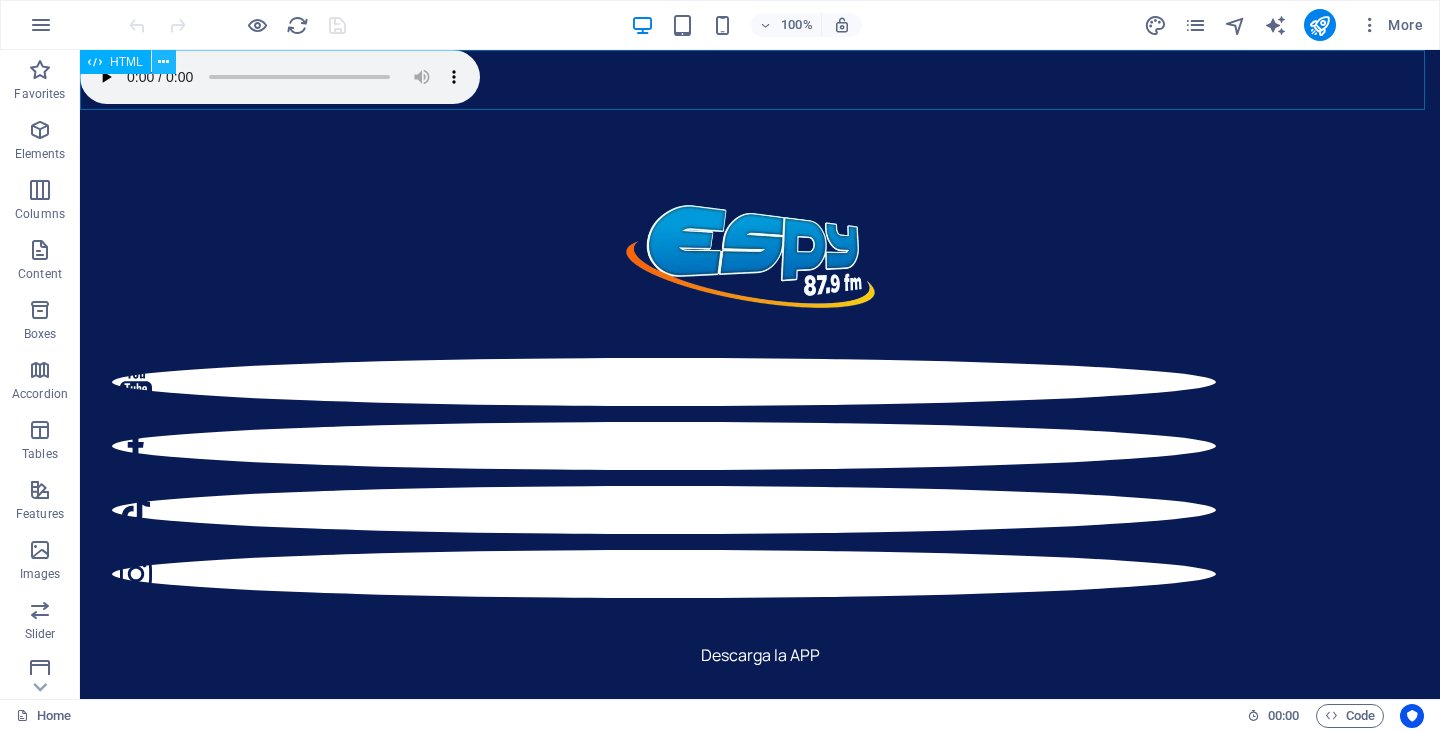 click at bounding box center (163, 62) 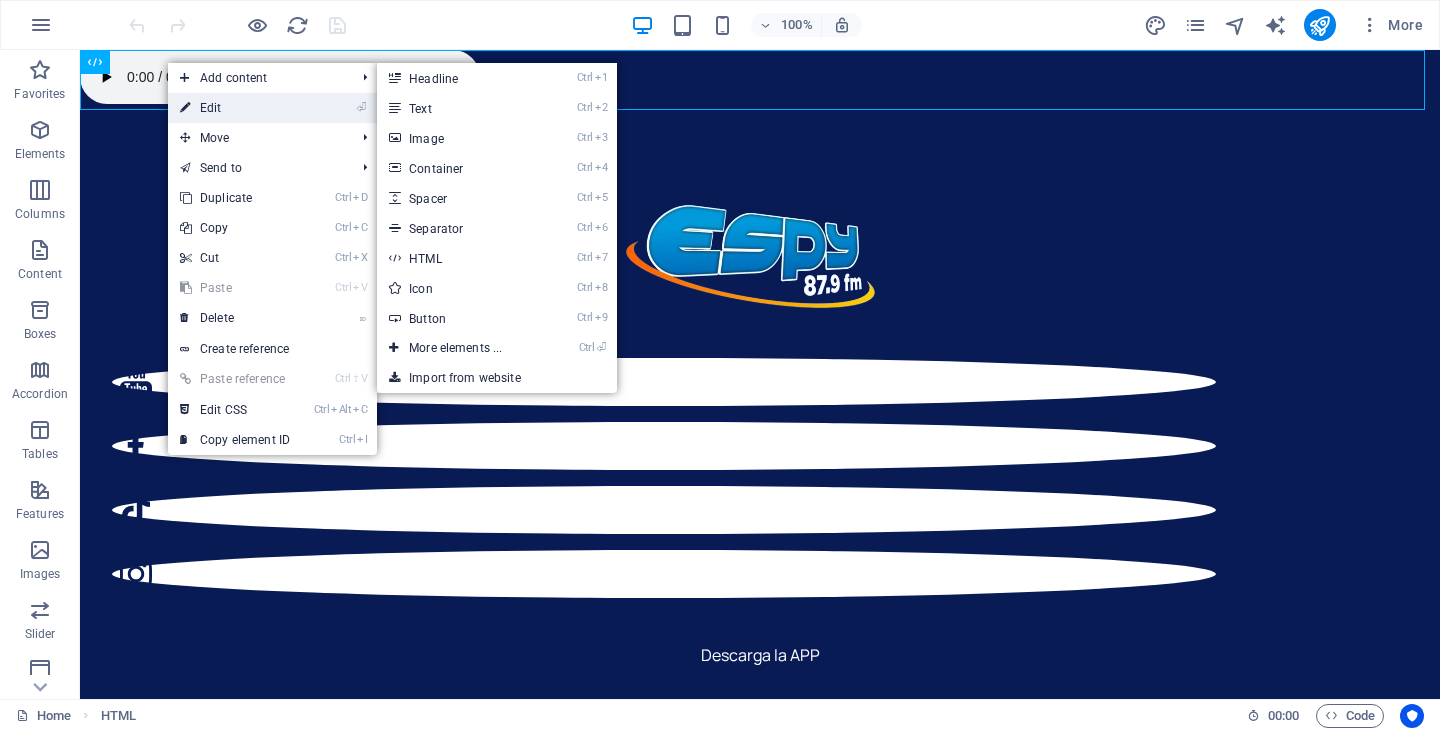 click on "⏎  Edit" at bounding box center [235, 108] 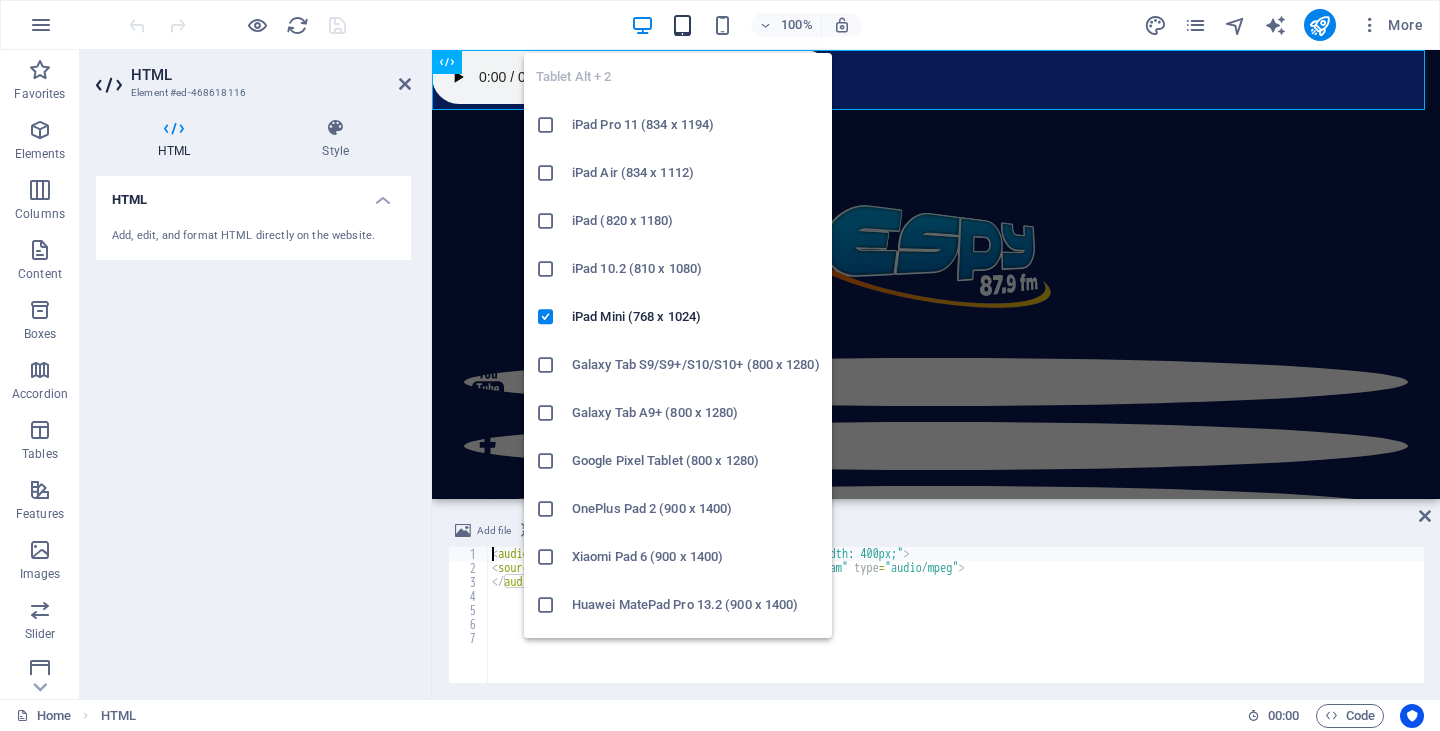 click at bounding box center (682, 25) 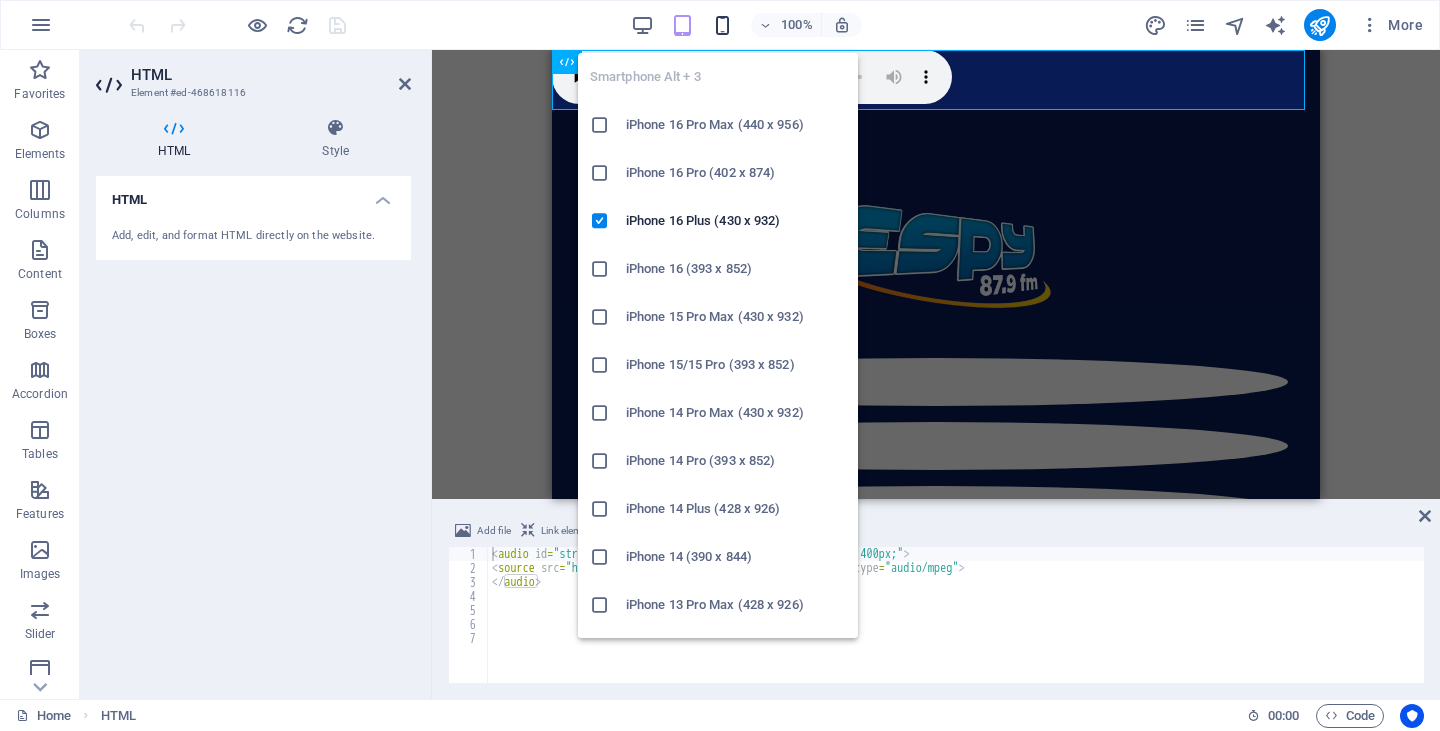 click at bounding box center (722, 25) 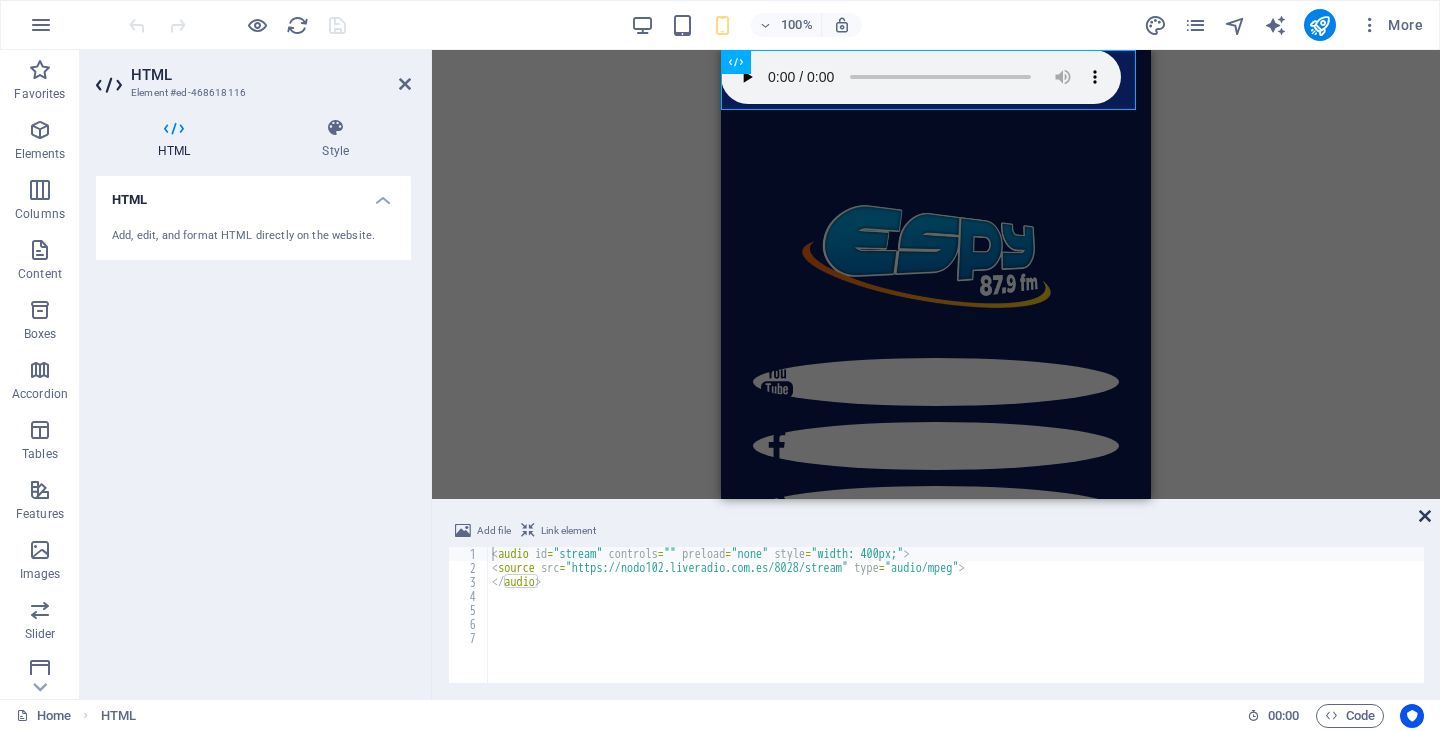 click at bounding box center [1425, 516] 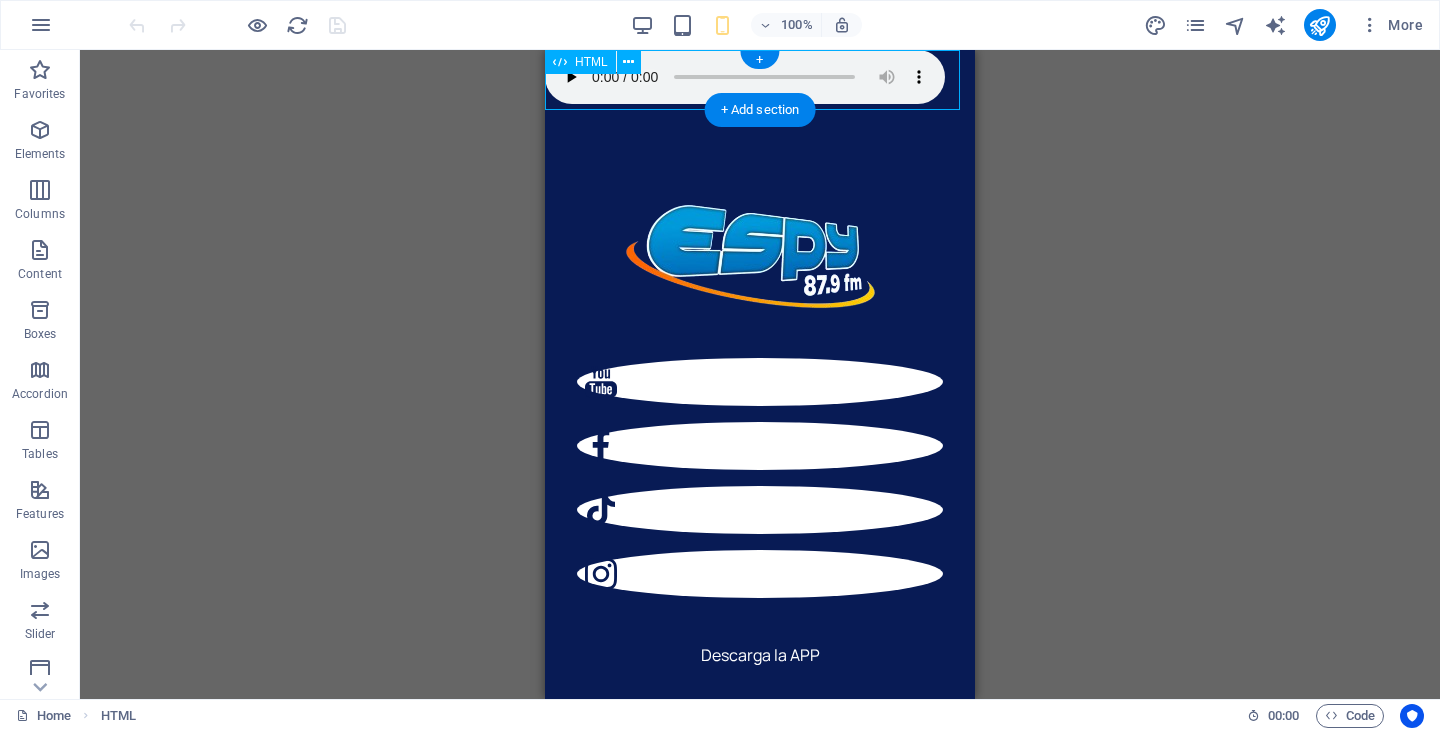 click at bounding box center [760, 80] 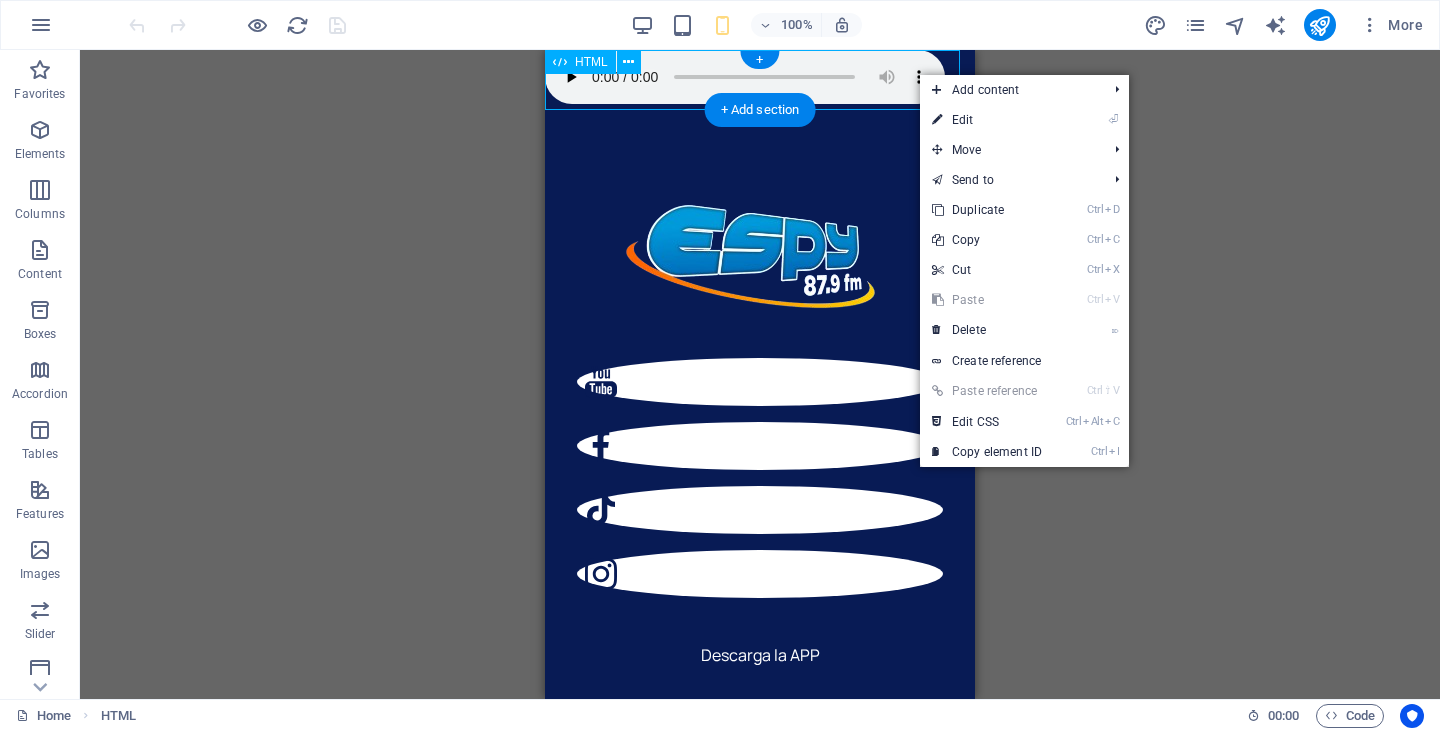 click at bounding box center (760, 80) 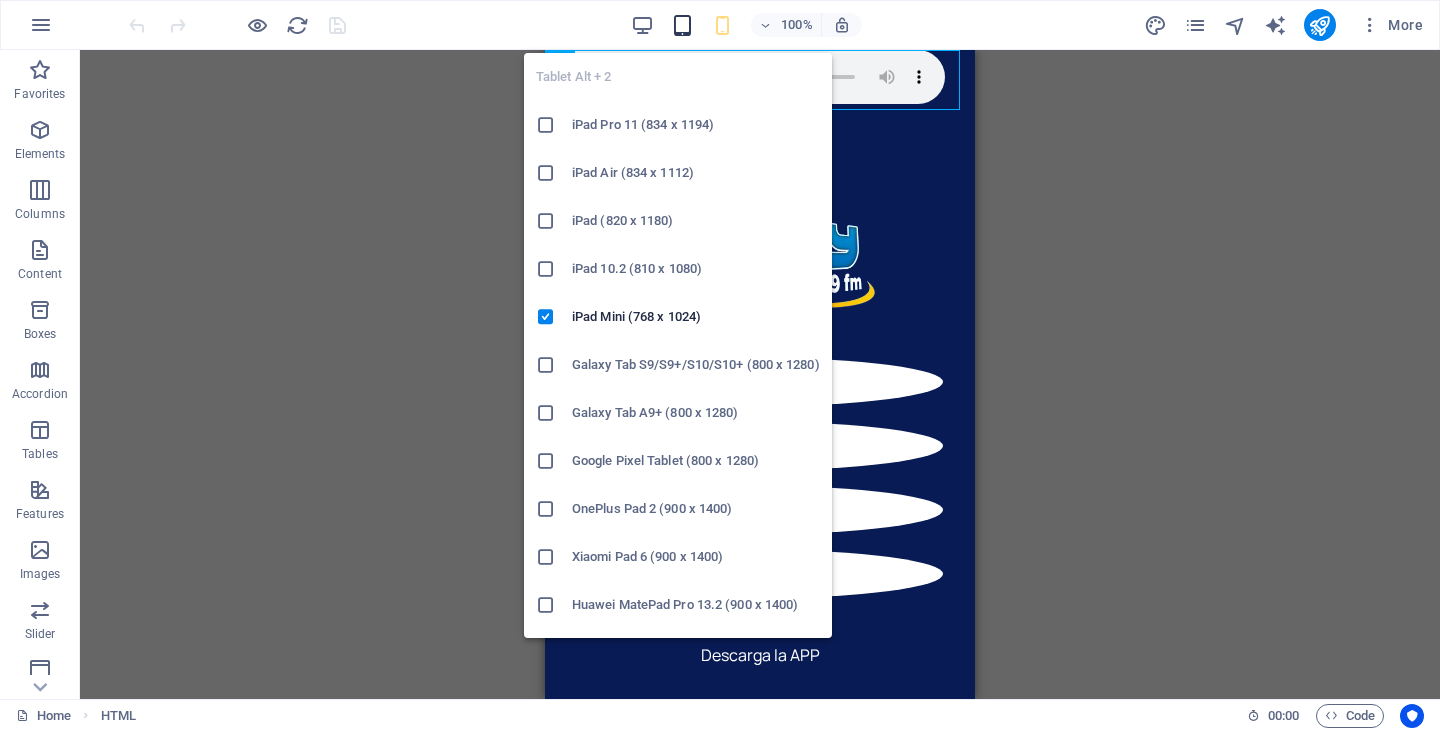 click at bounding box center (682, 25) 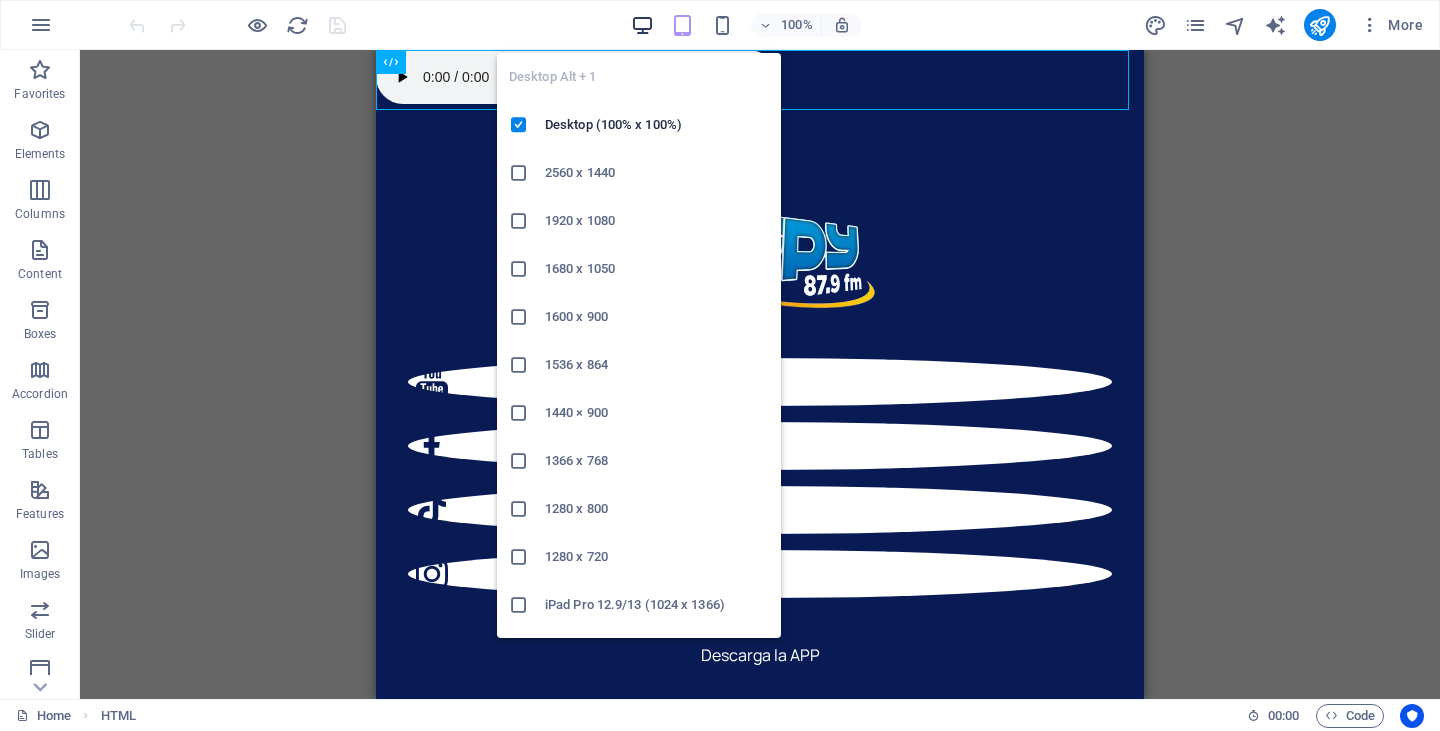 click at bounding box center [642, 25] 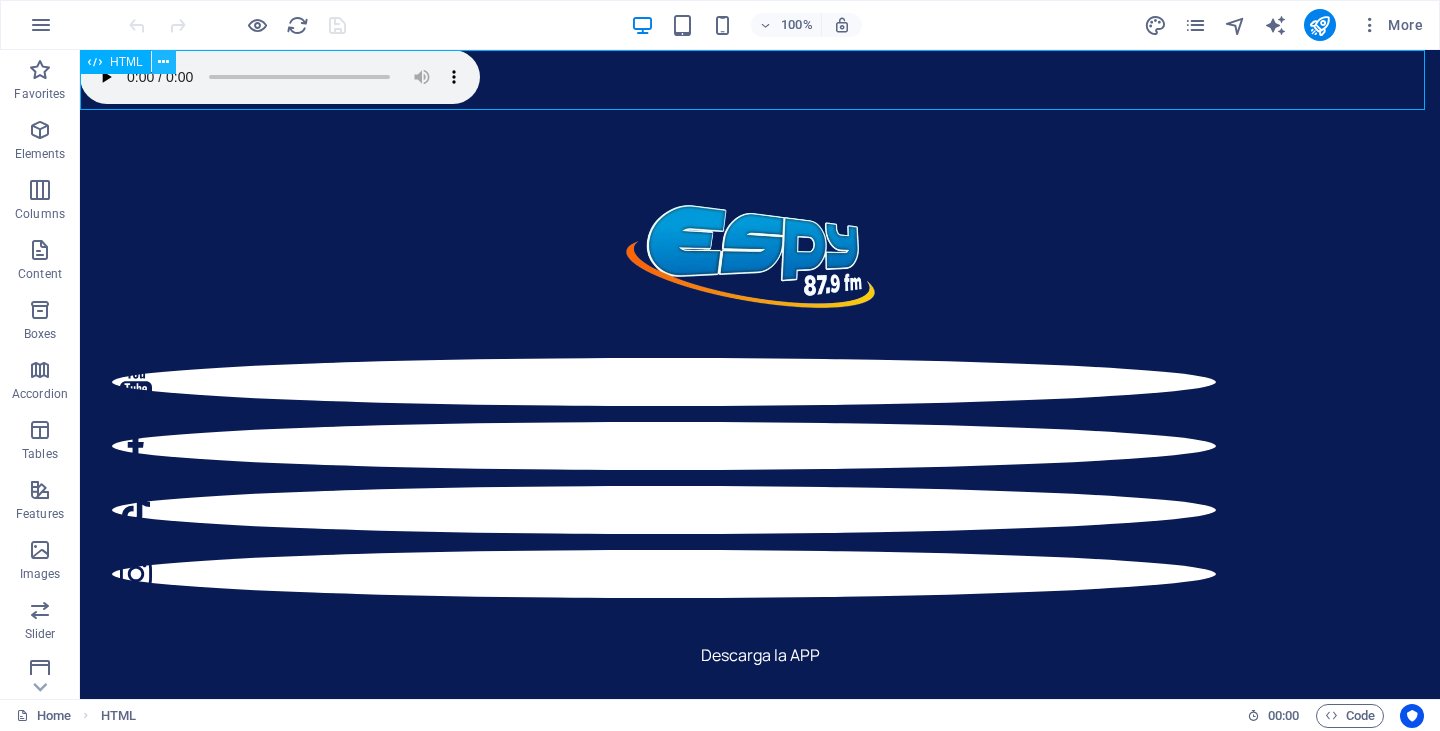 click at bounding box center [163, 62] 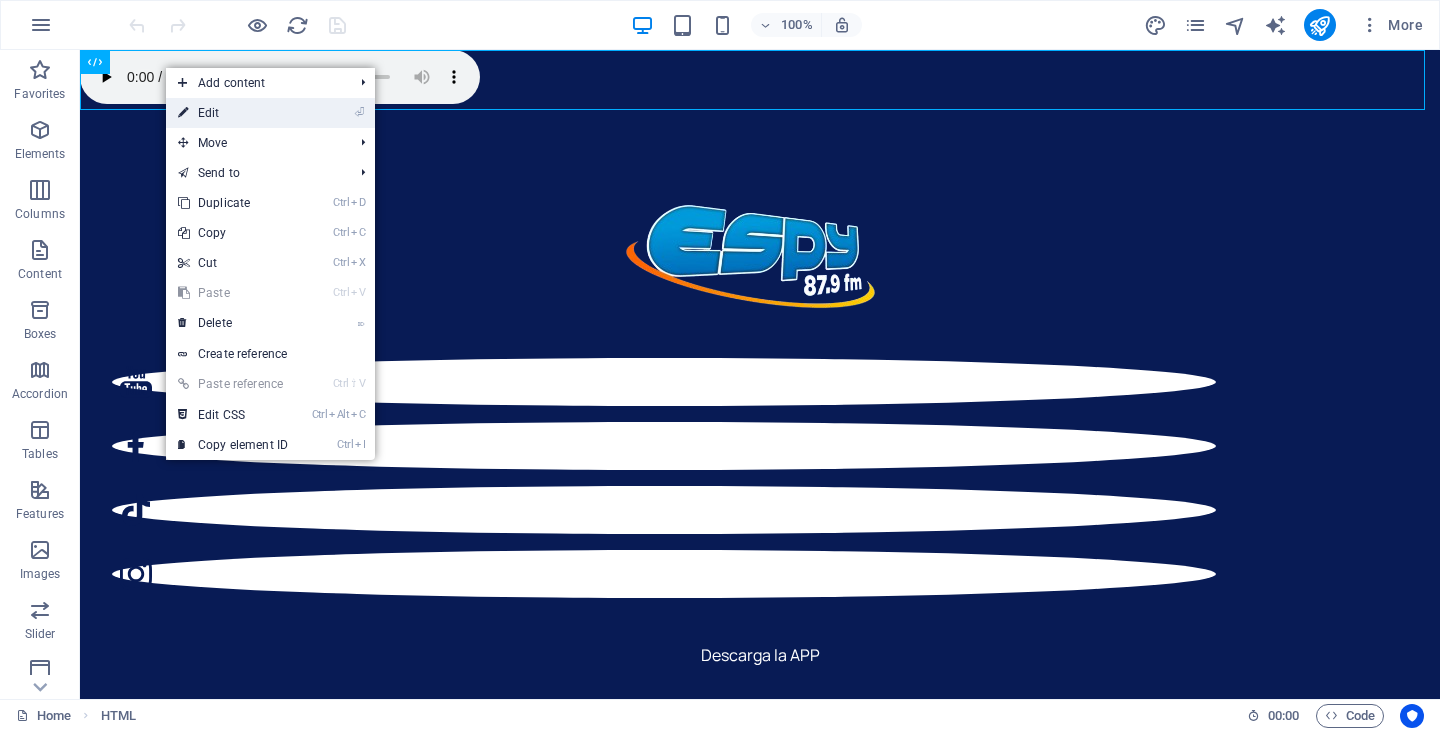 click on "⏎  Edit" at bounding box center [233, 113] 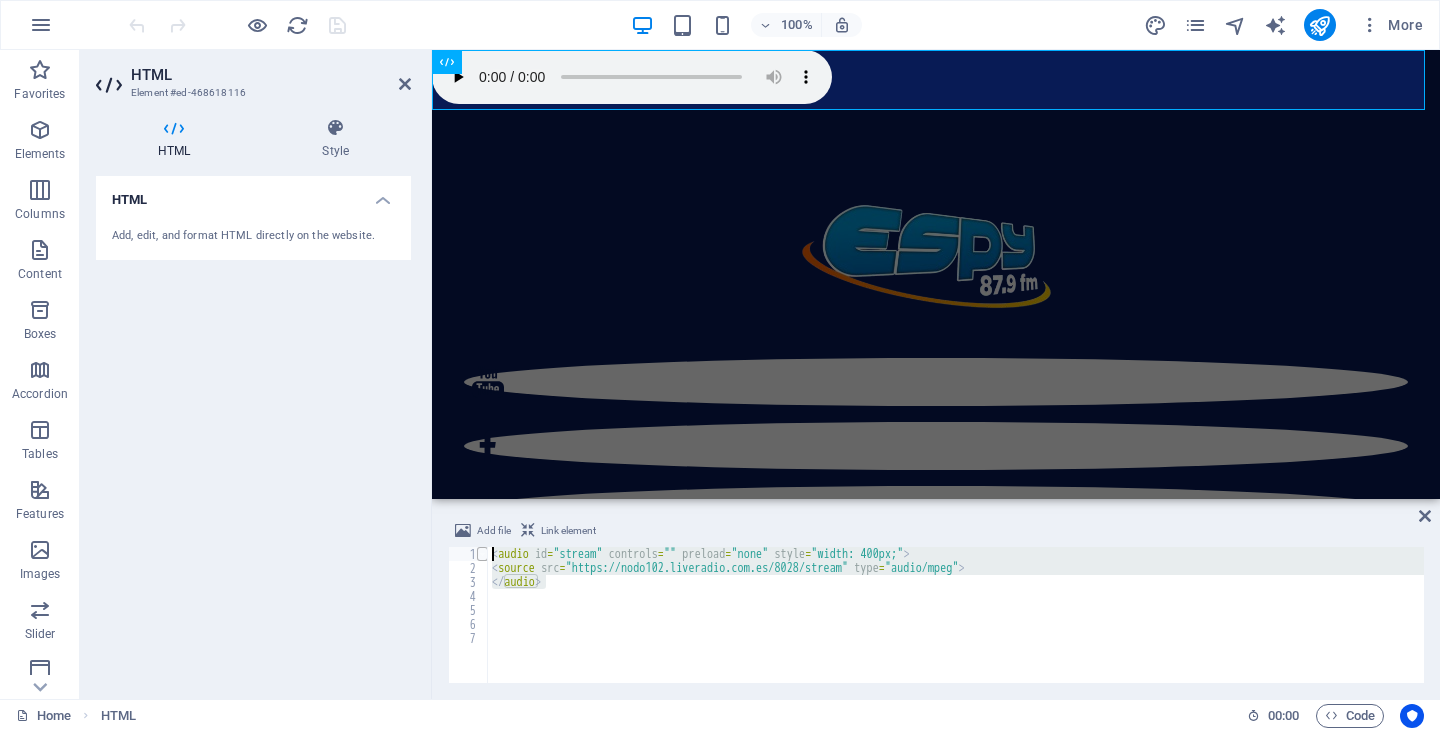 drag, startPoint x: 548, startPoint y: 588, endPoint x: 483, endPoint y: 557, distance: 72.013885 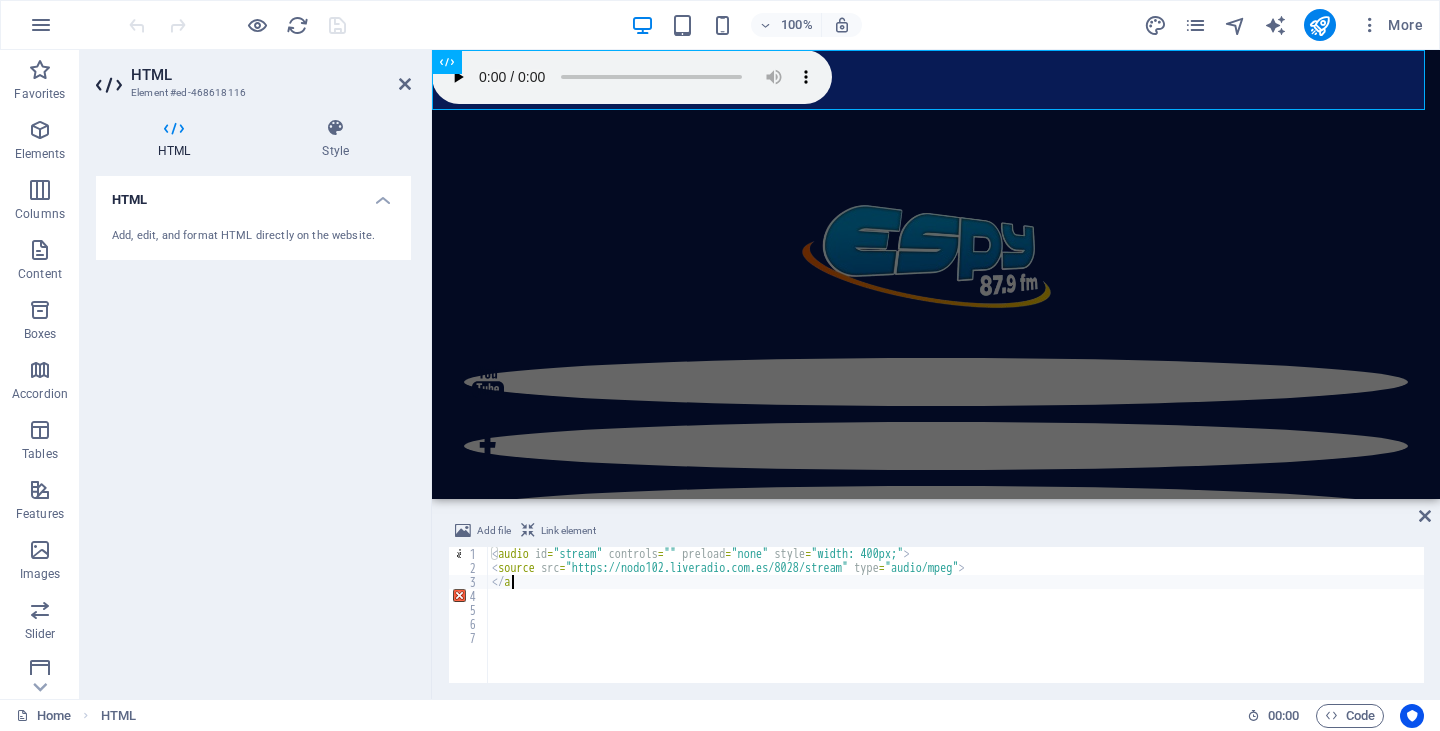 type on "<" 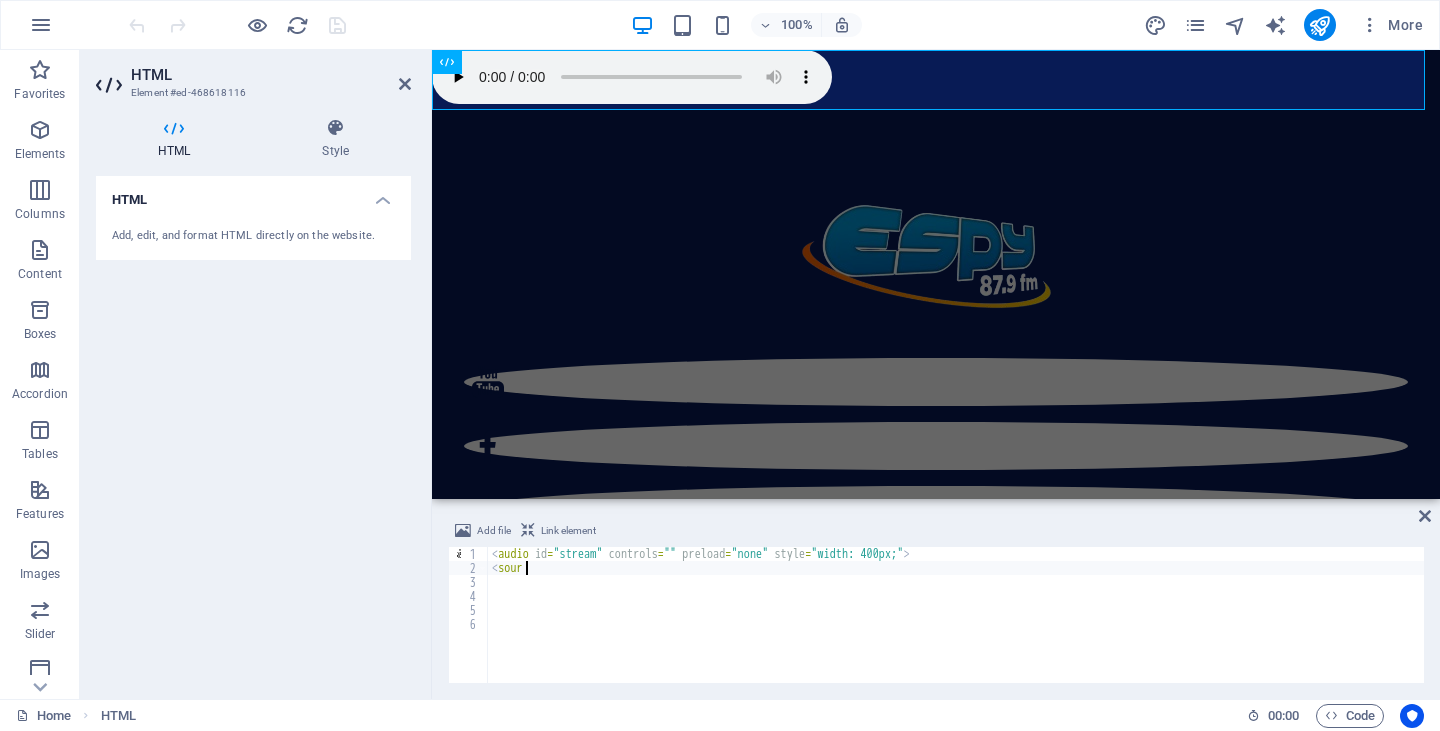 type on "<" 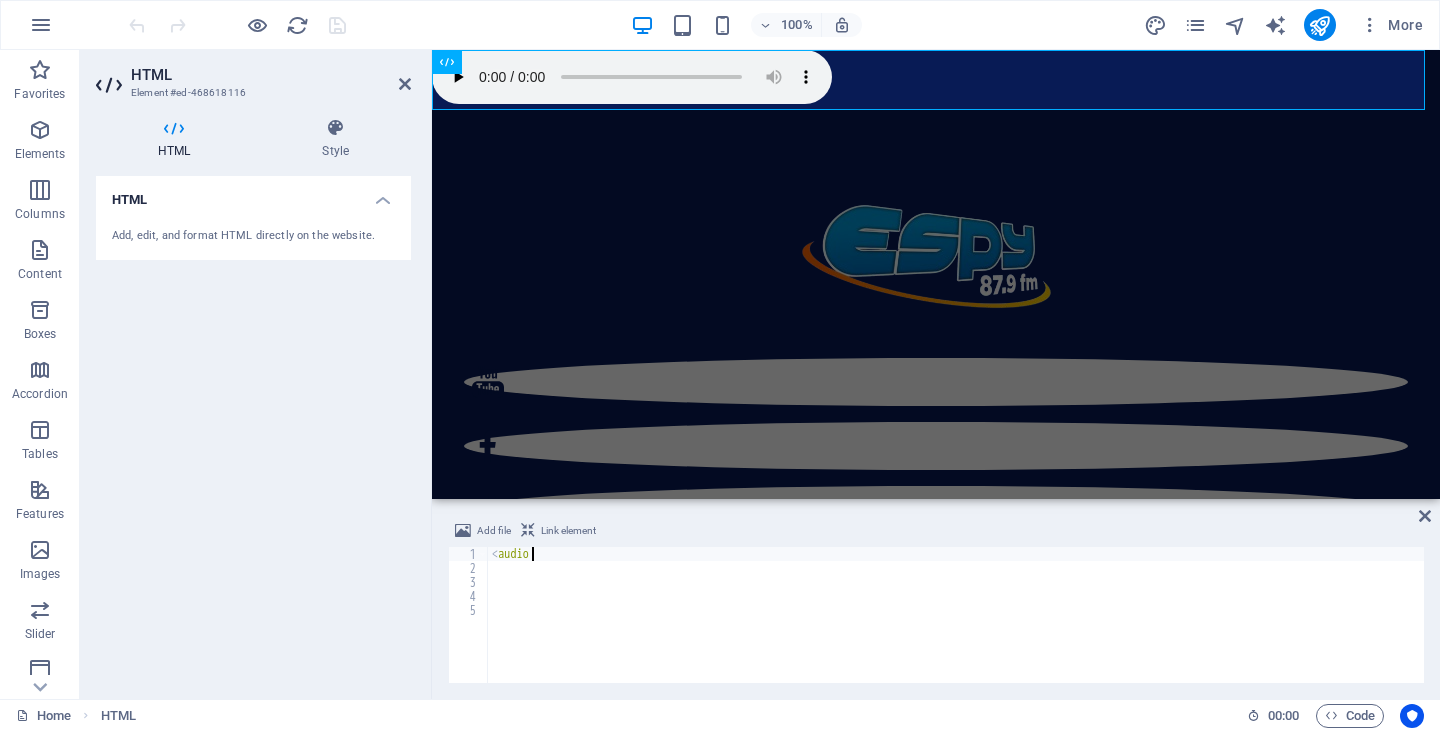 type on "<" 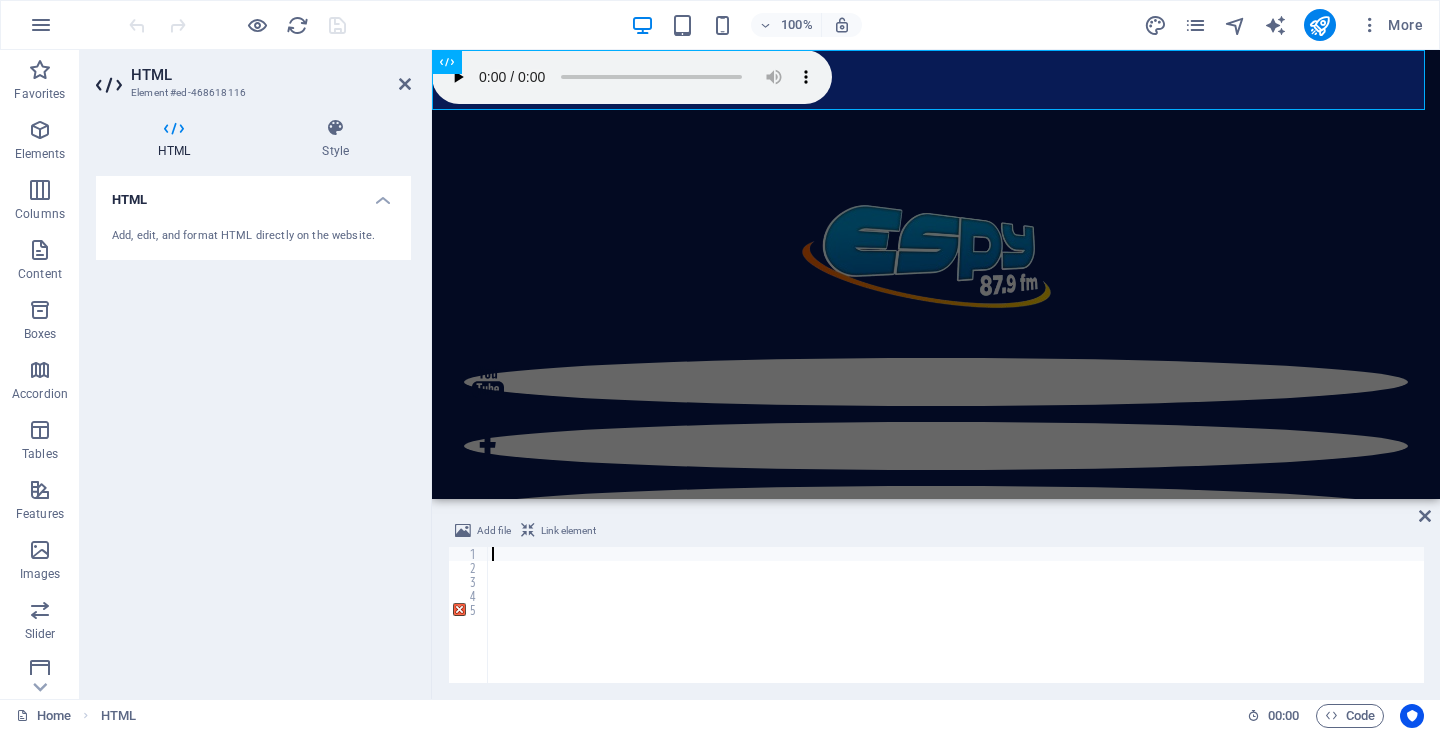 paste on "<iframe src="https://nodo102.liveradio.com.es/cp/widgets/player/single/?p=8028" height="110" width="100%" scrolling="no" style="border:none;"></iframe>" 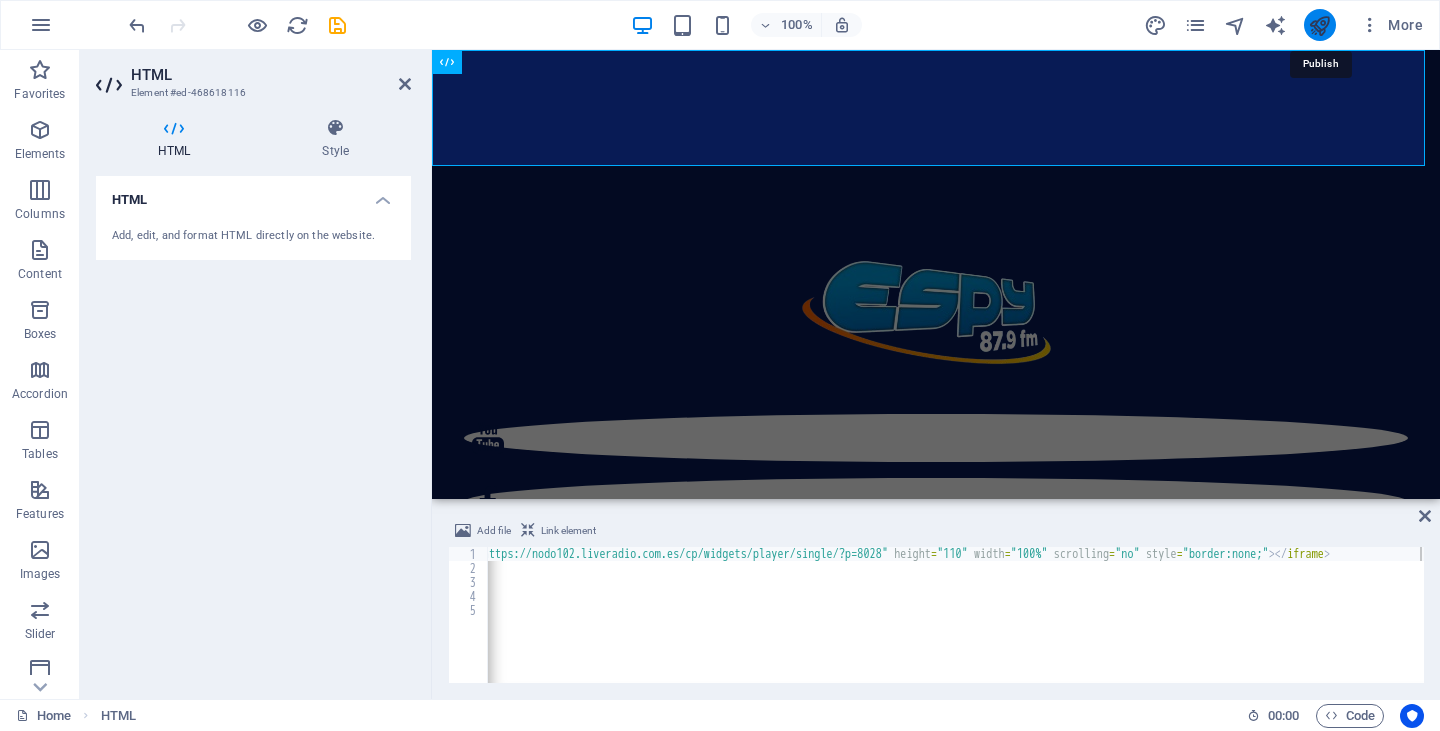 click at bounding box center (1319, 25) 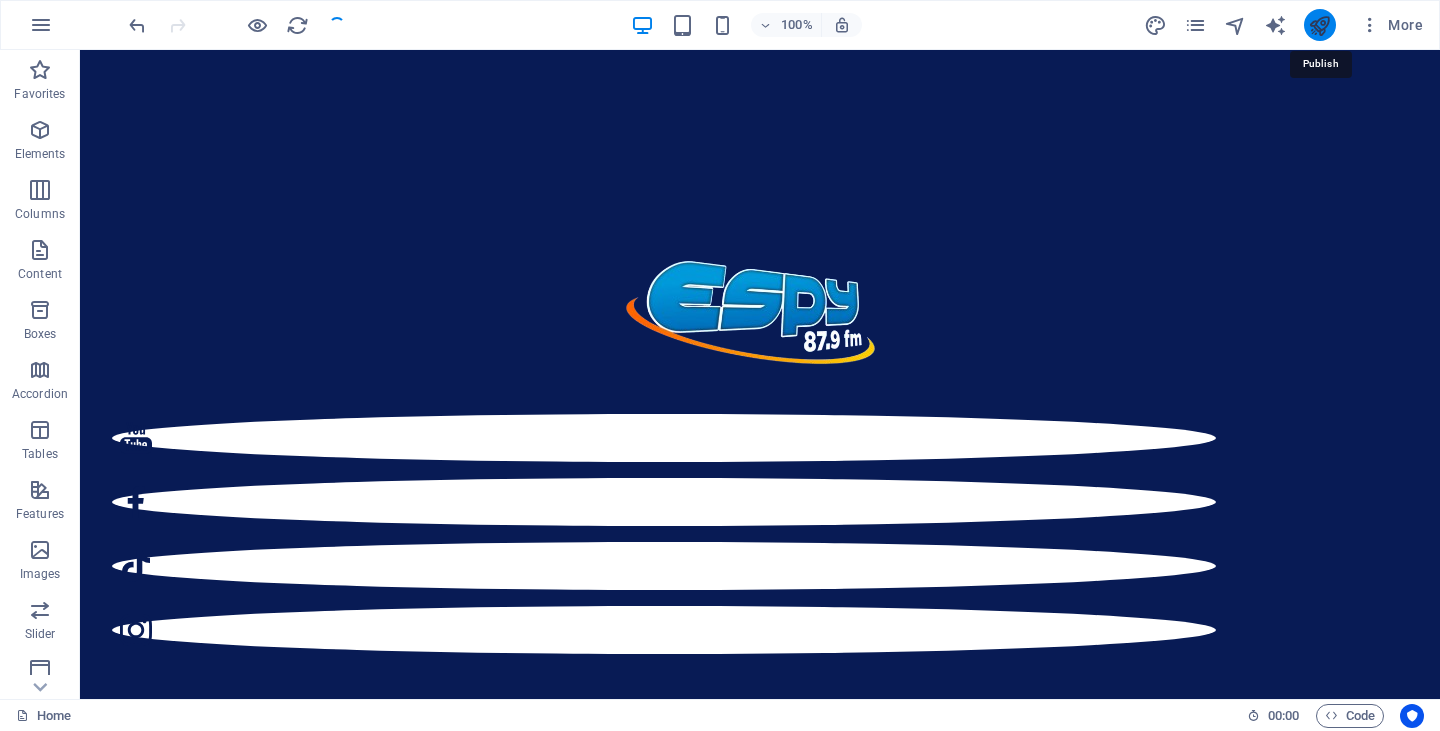 click at bounding box center (1319, 25) 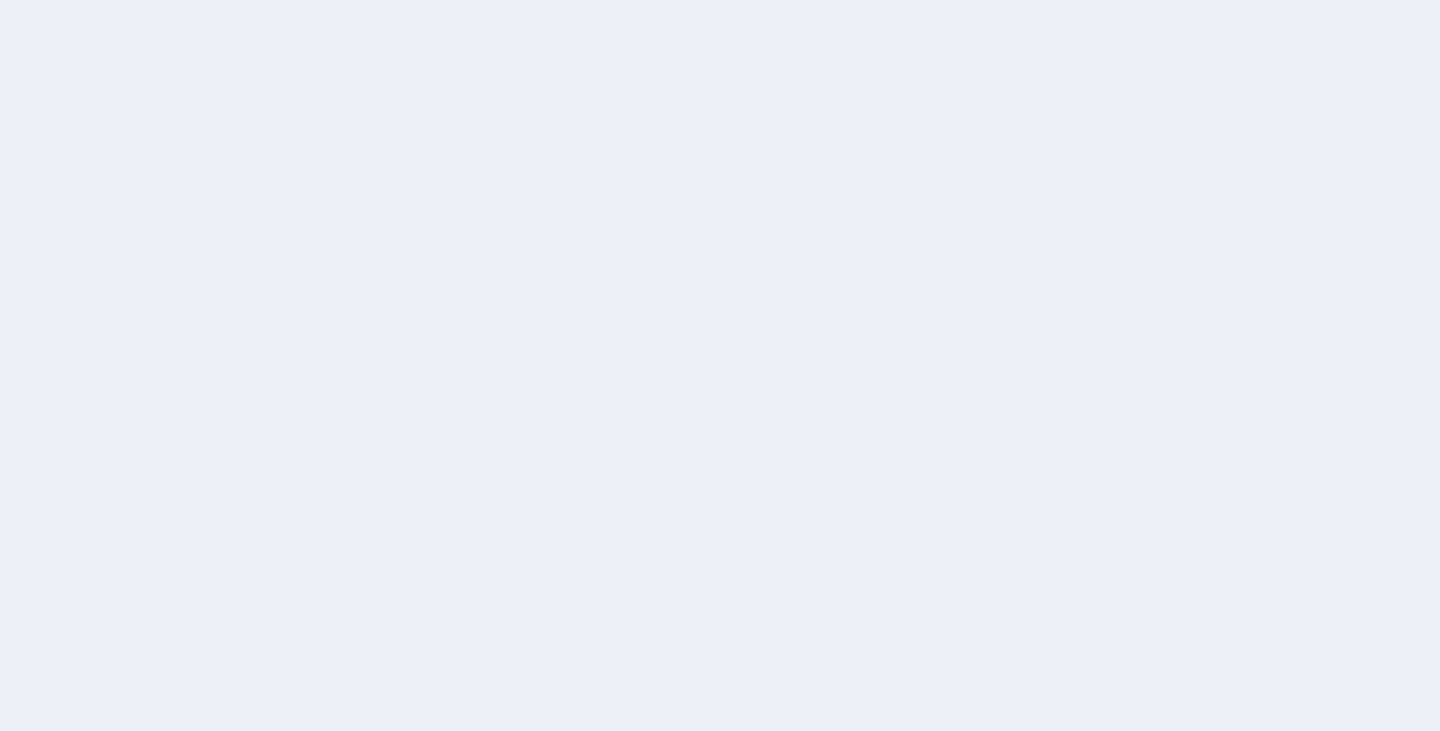 scroll, scrollTop: 0, scrollLeft: 0, axis: both 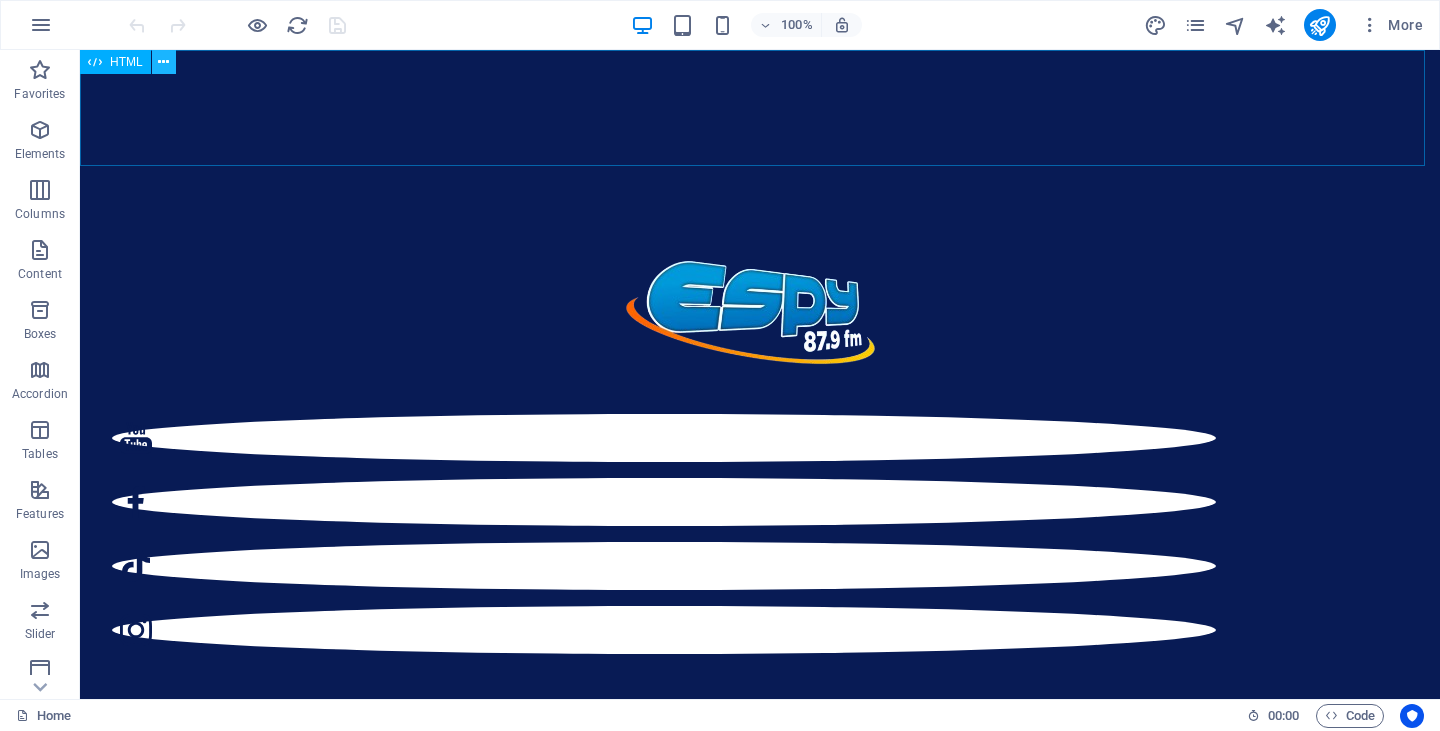click at bounding box center (164, 62) 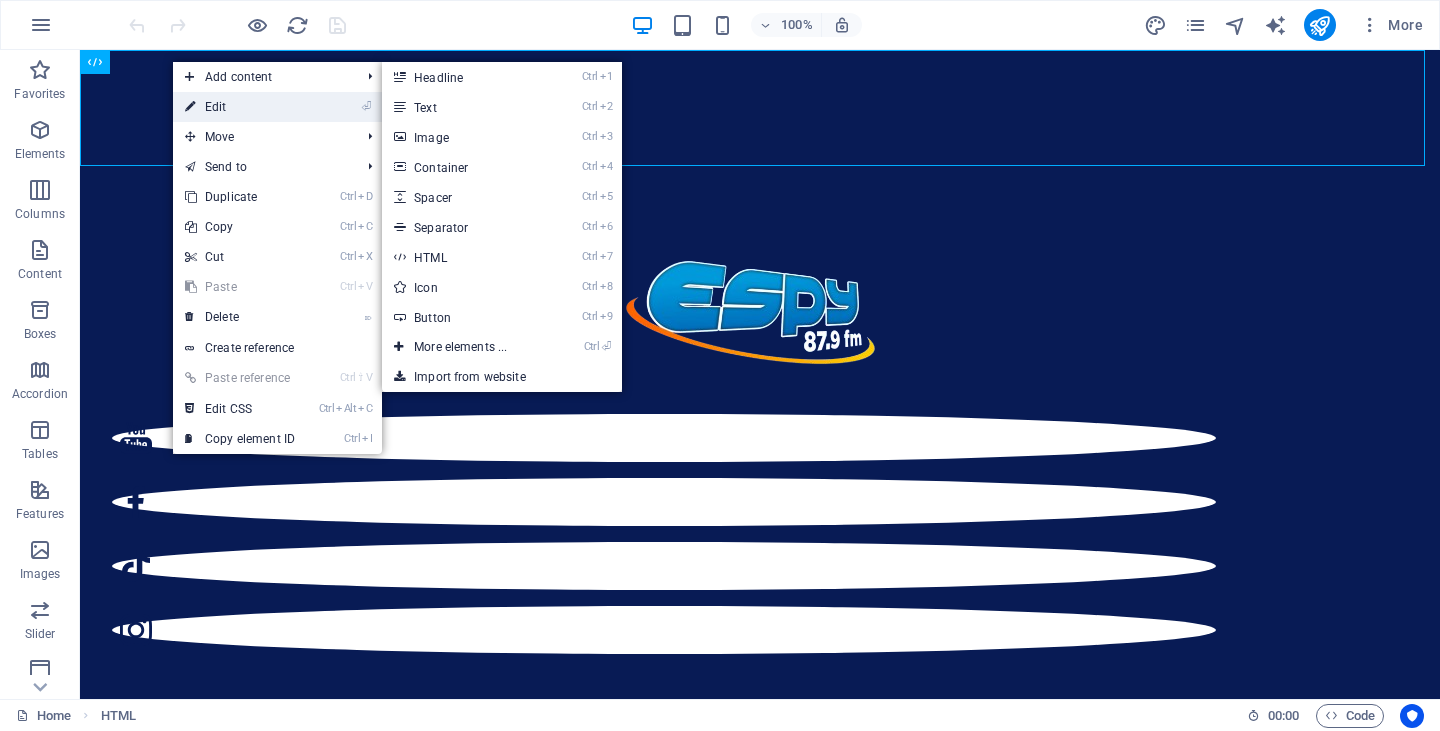 click on "⏎  Edit" at bounding box center [240, 107] 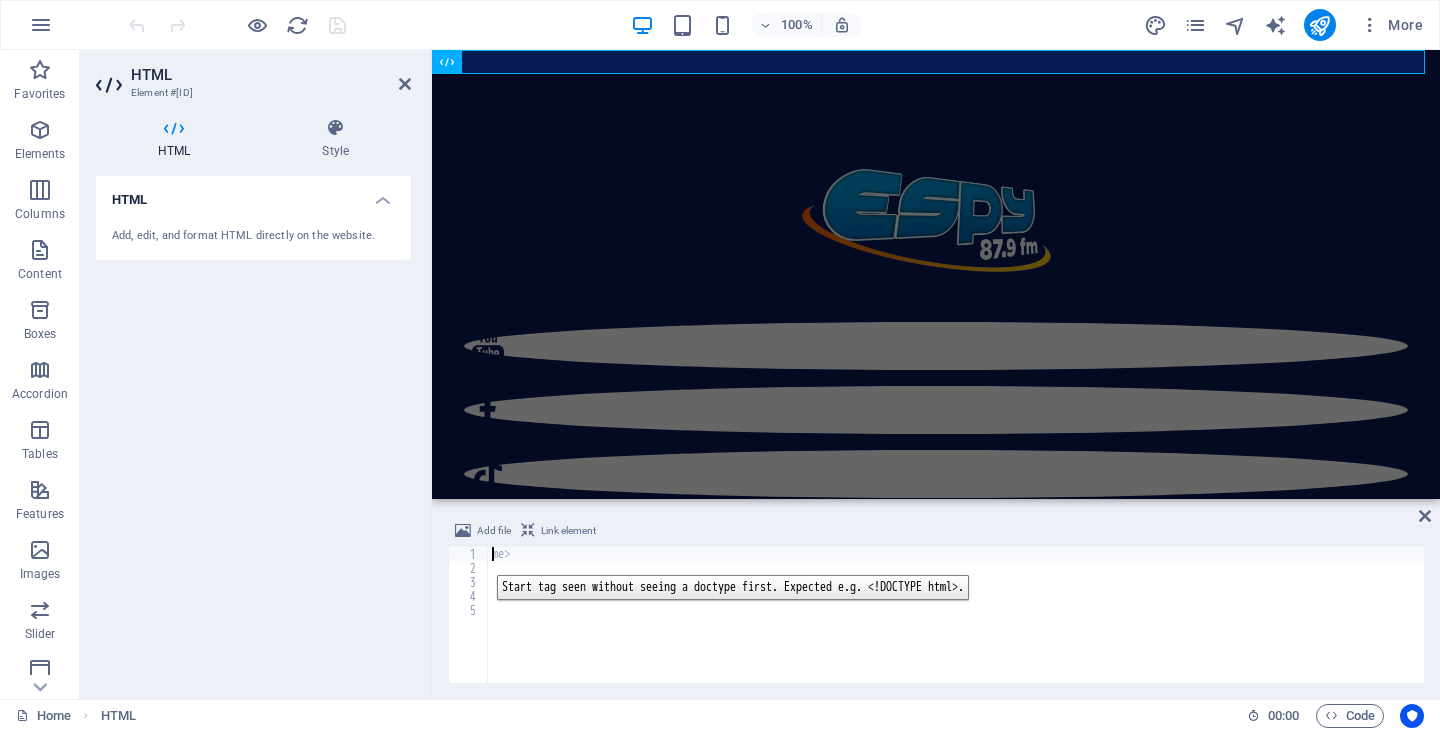 type on ">" 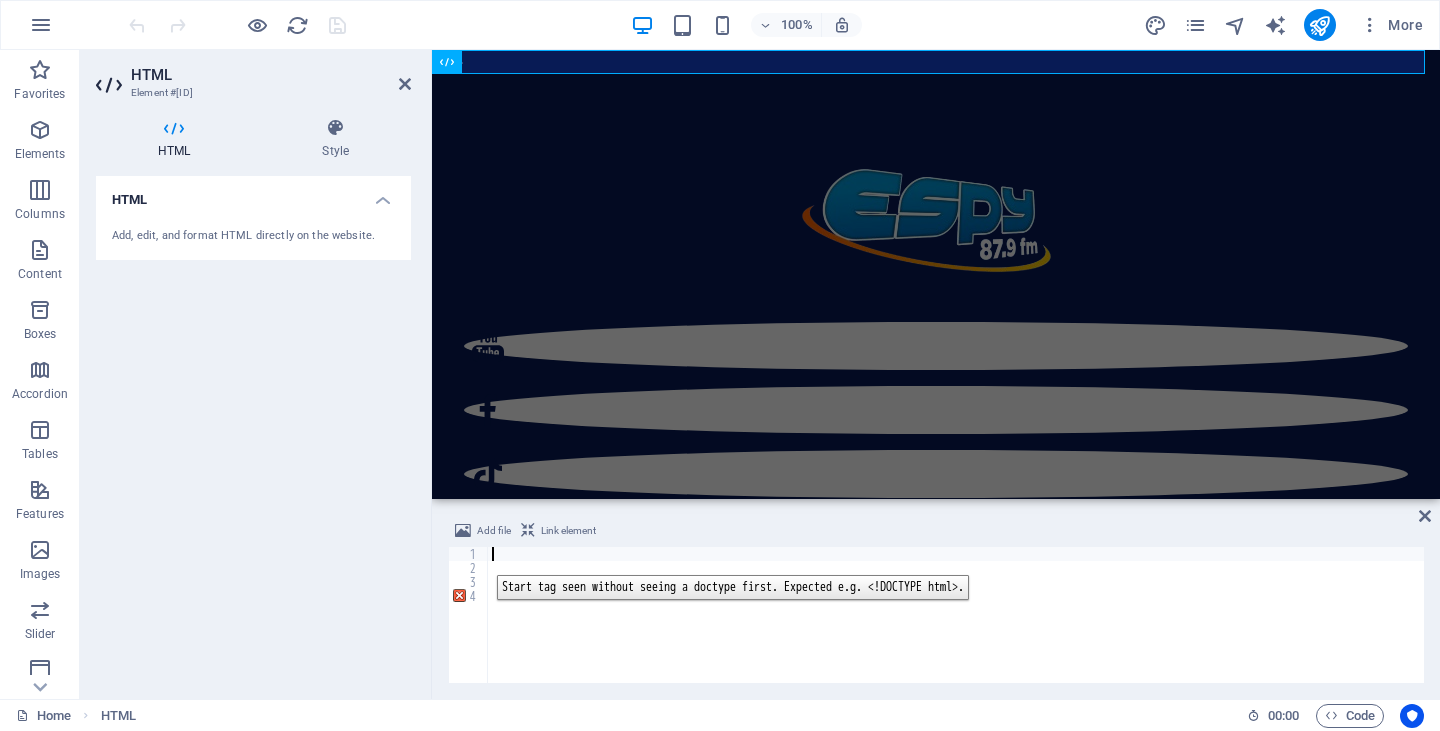 type on "<iframe src="https://nodo102.liveradio.com.es/cp/widgets/player/single/?p=8028" height="110" width="100%" scrolling="no" style="border:none;"></iframe>" 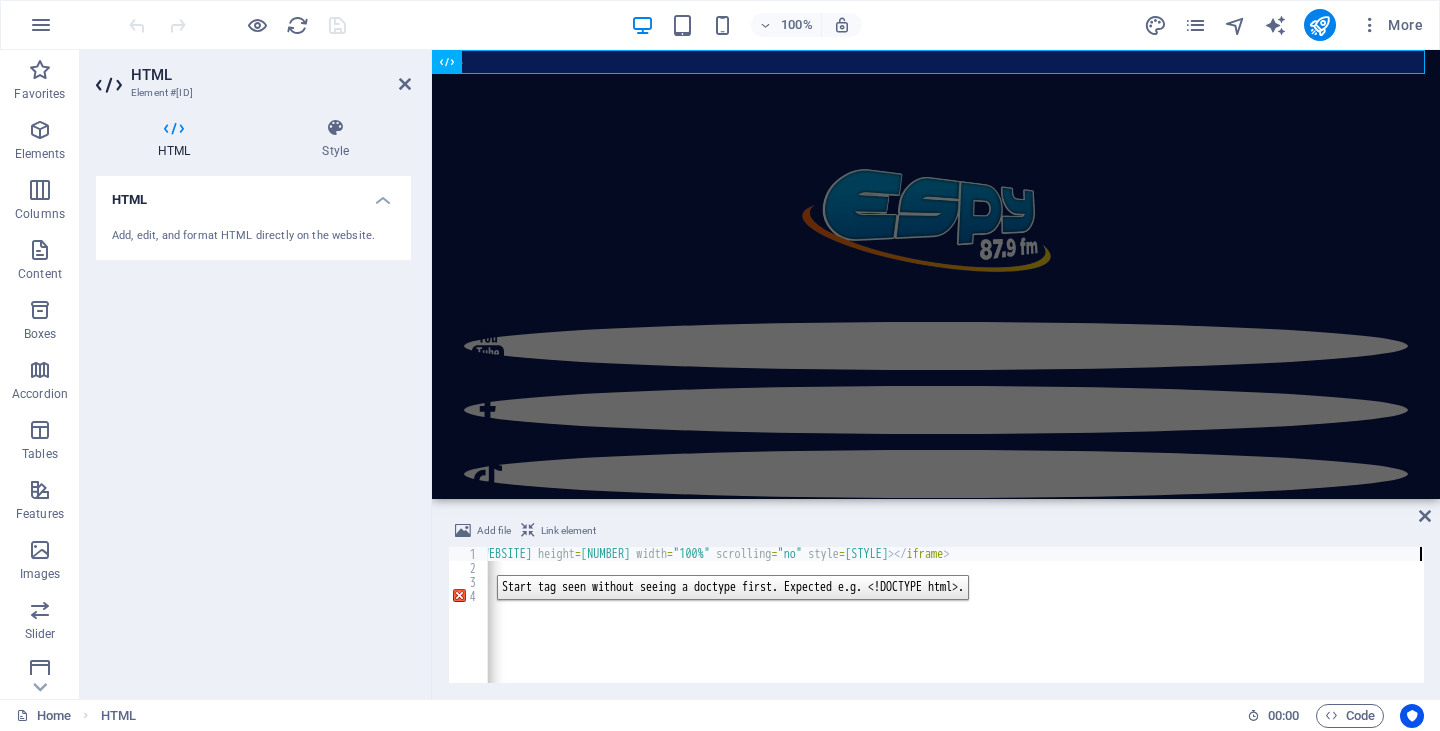 scroll, scrollTop: 0, scrollLeft: 89, axis: horizontal 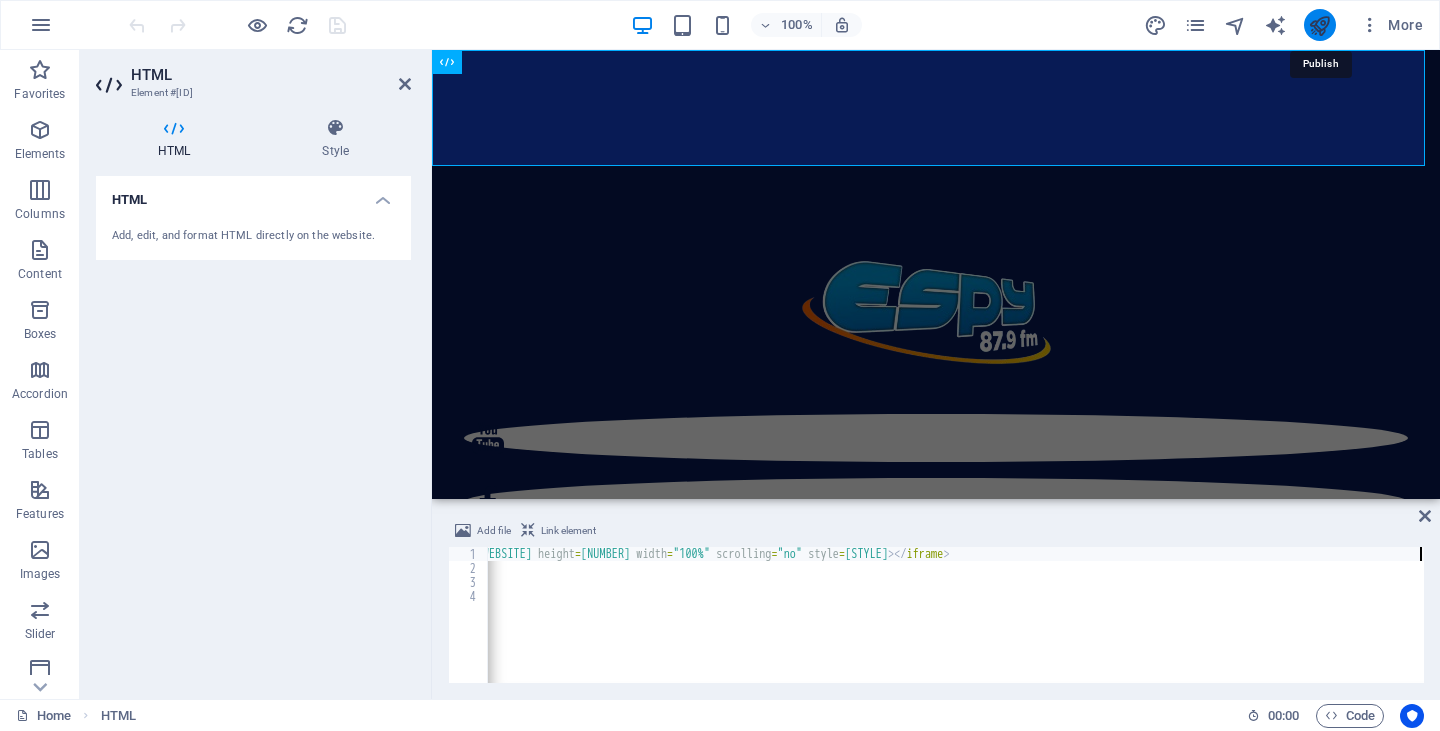 click at bounding box center [1319, 25] 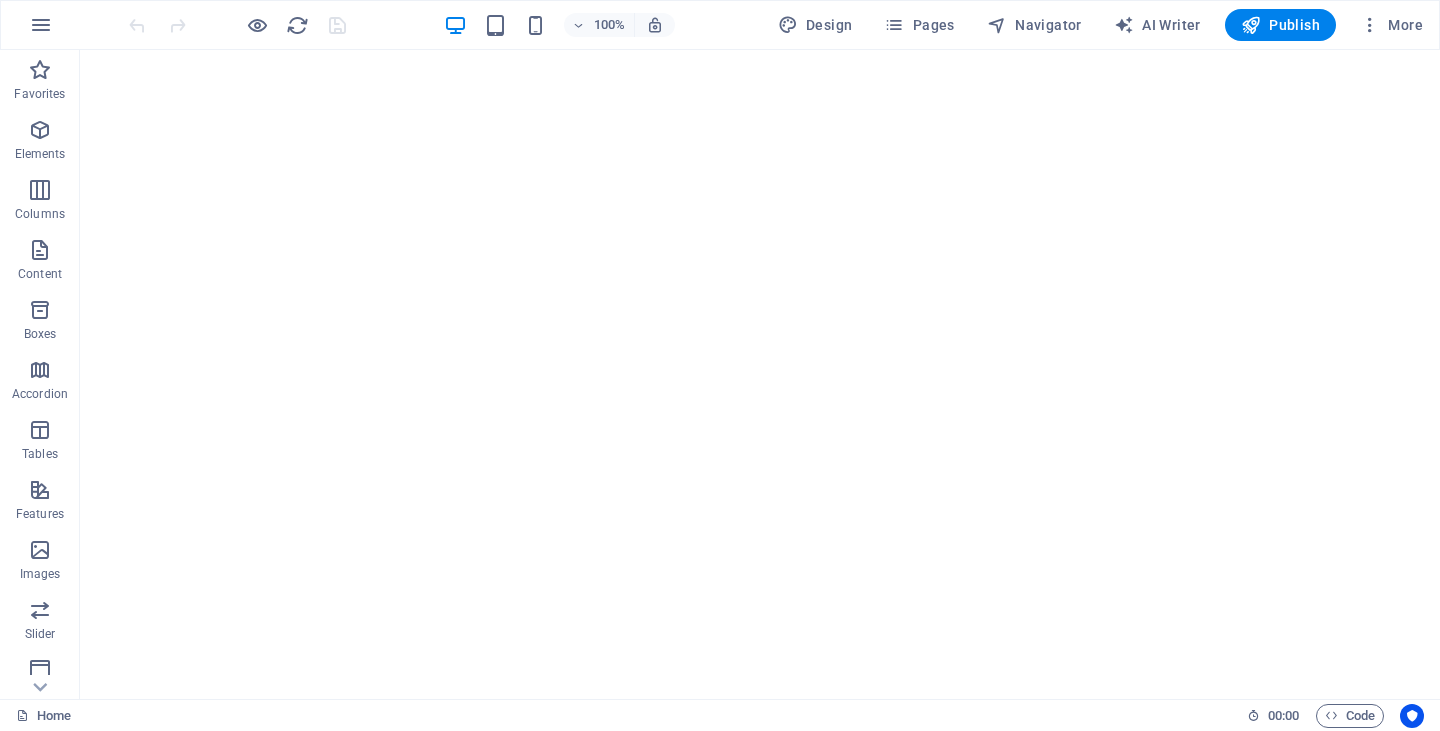 scroll, scrollTop: 0, scrollLeft: 0, axis: both 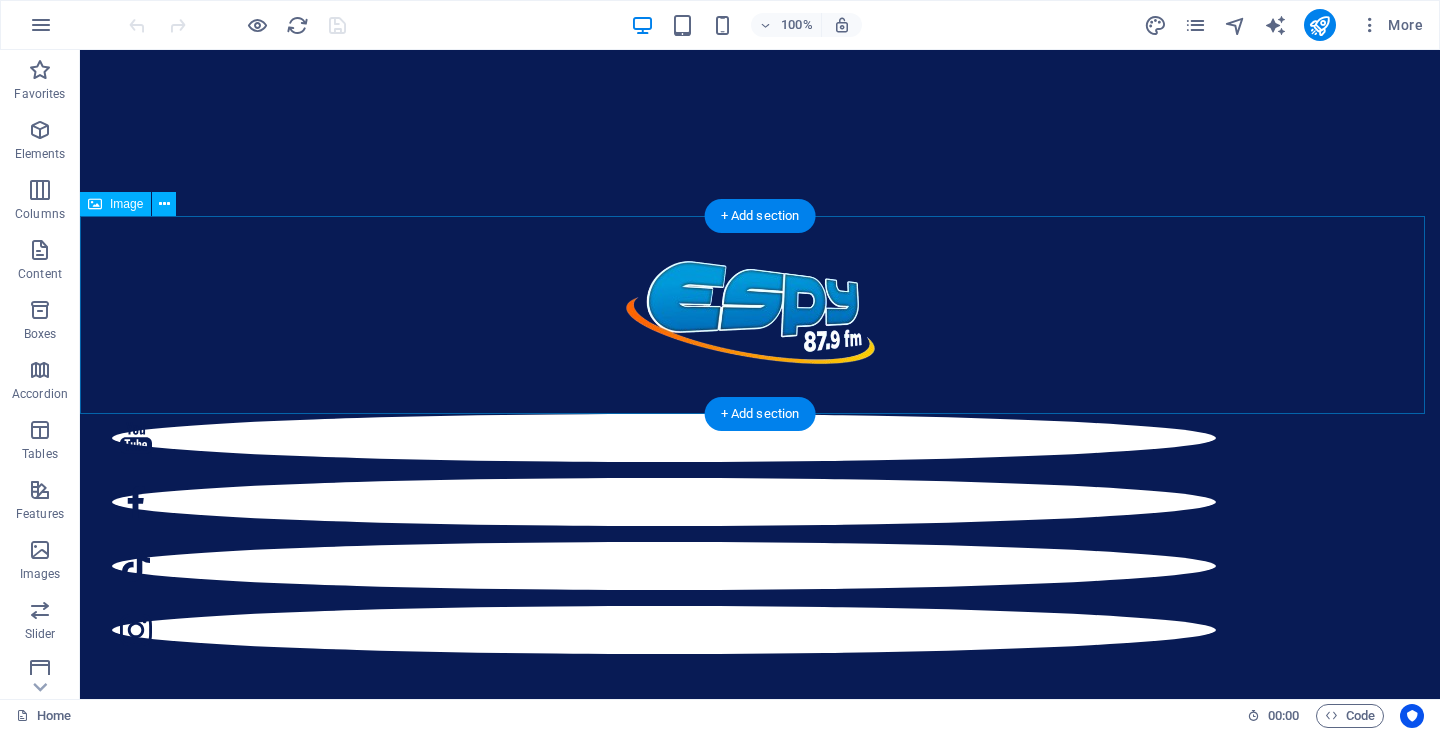 click at bounding box center (760, 315) 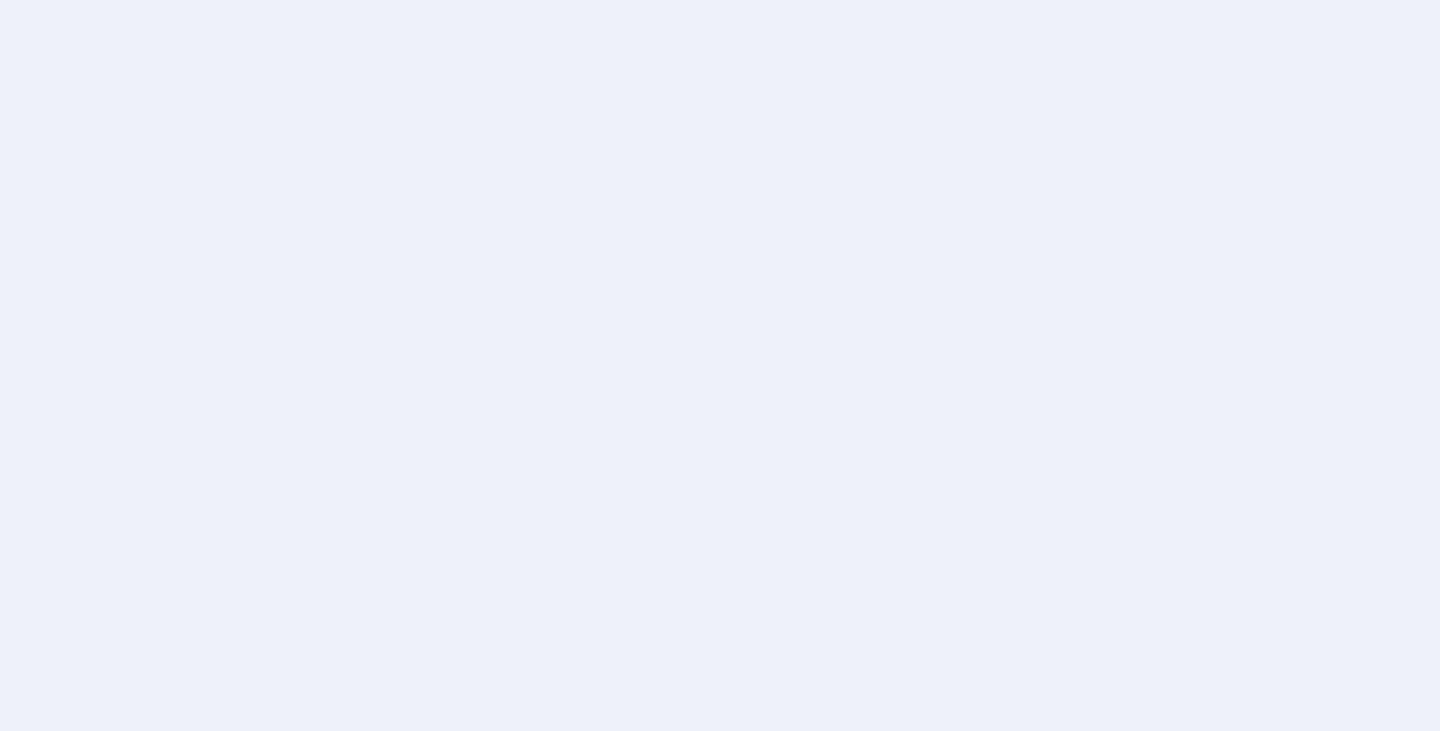 scroll, scrollTop: 0, scrollLeft: 0, axis: both 